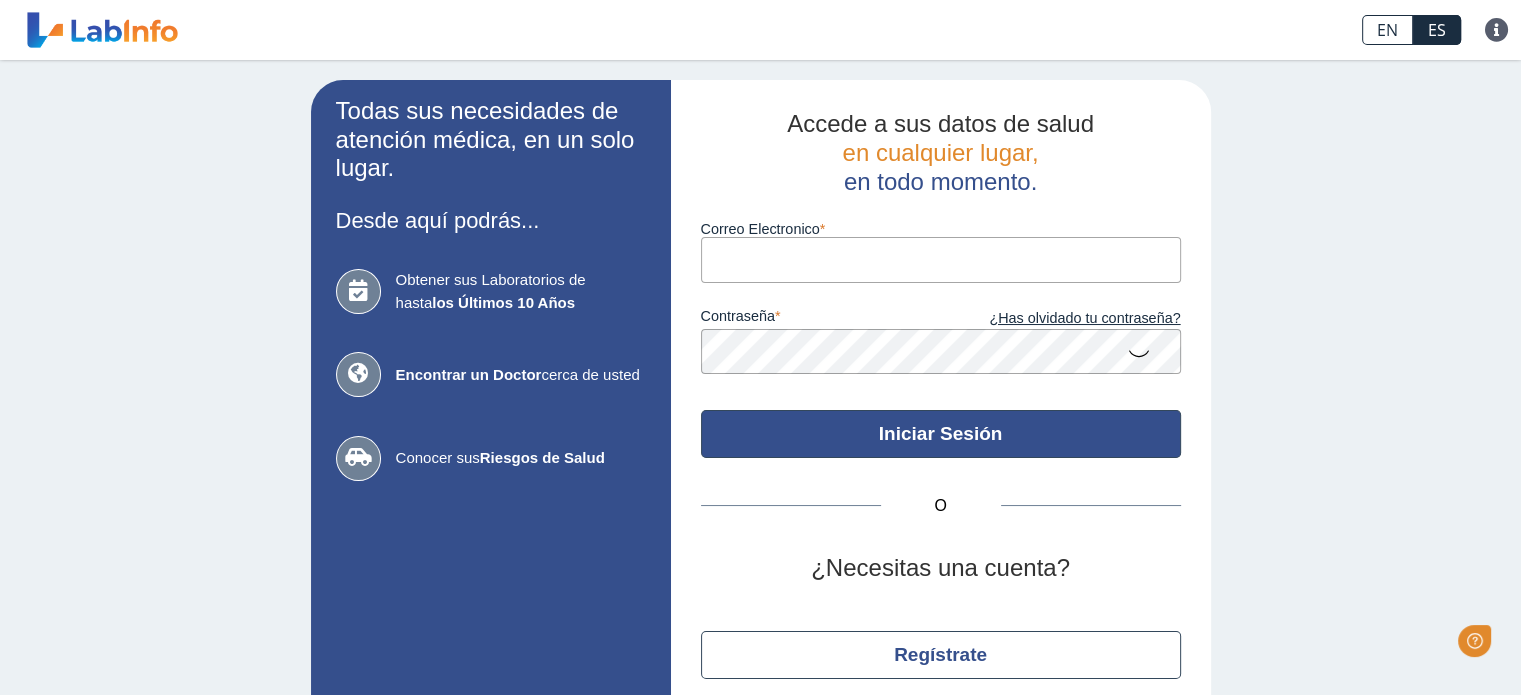 scroll, scrollTop: 0, scrollLeft: 0, axis: both 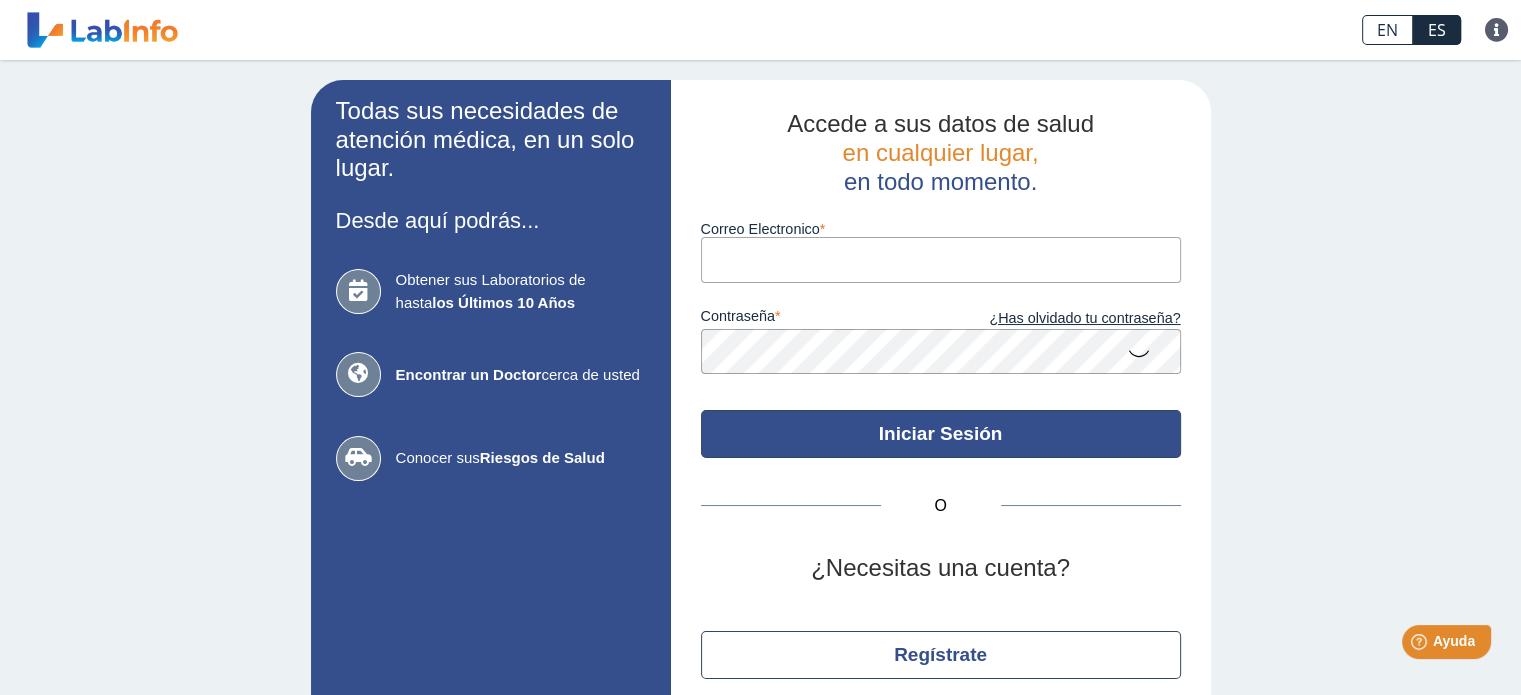 type on "[EMAIL_ADDRESS][DOMAIN_NAME]" 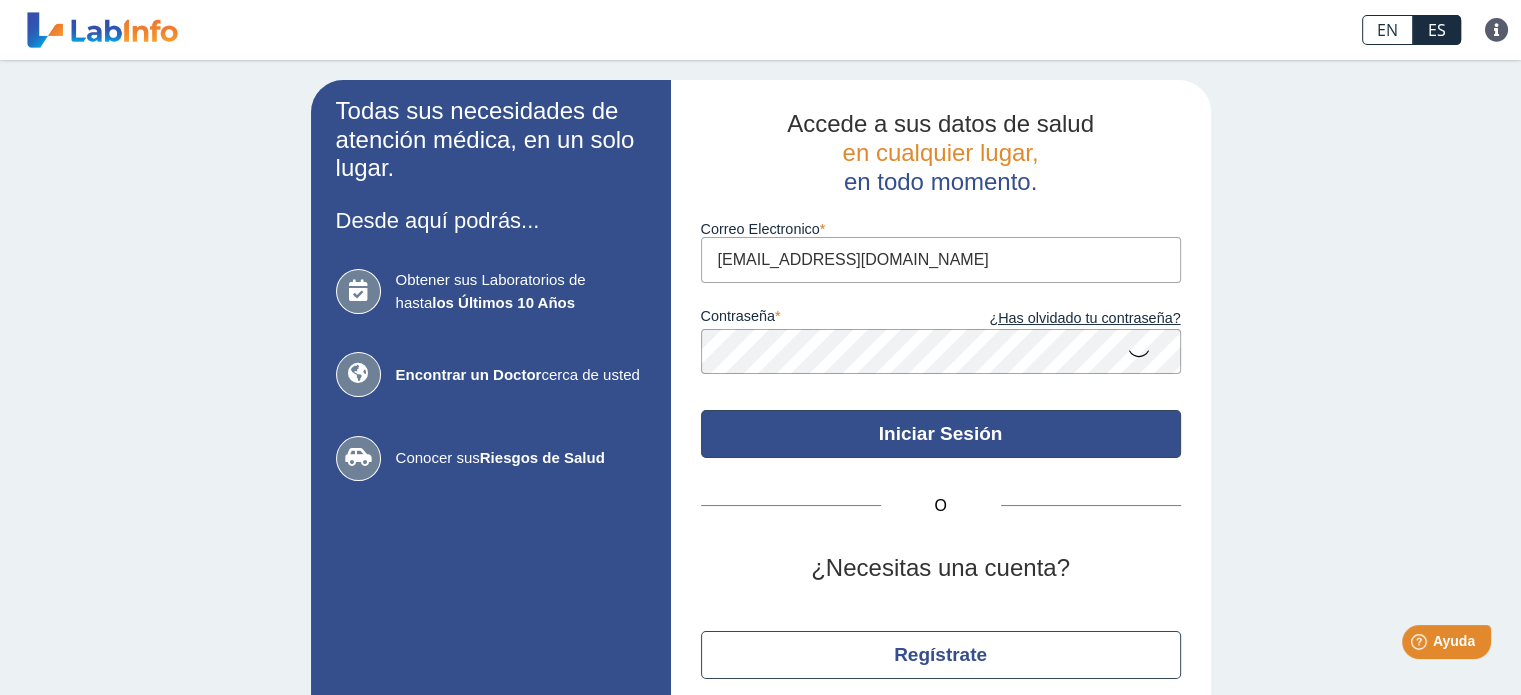 click on "Iniciar Sesión" 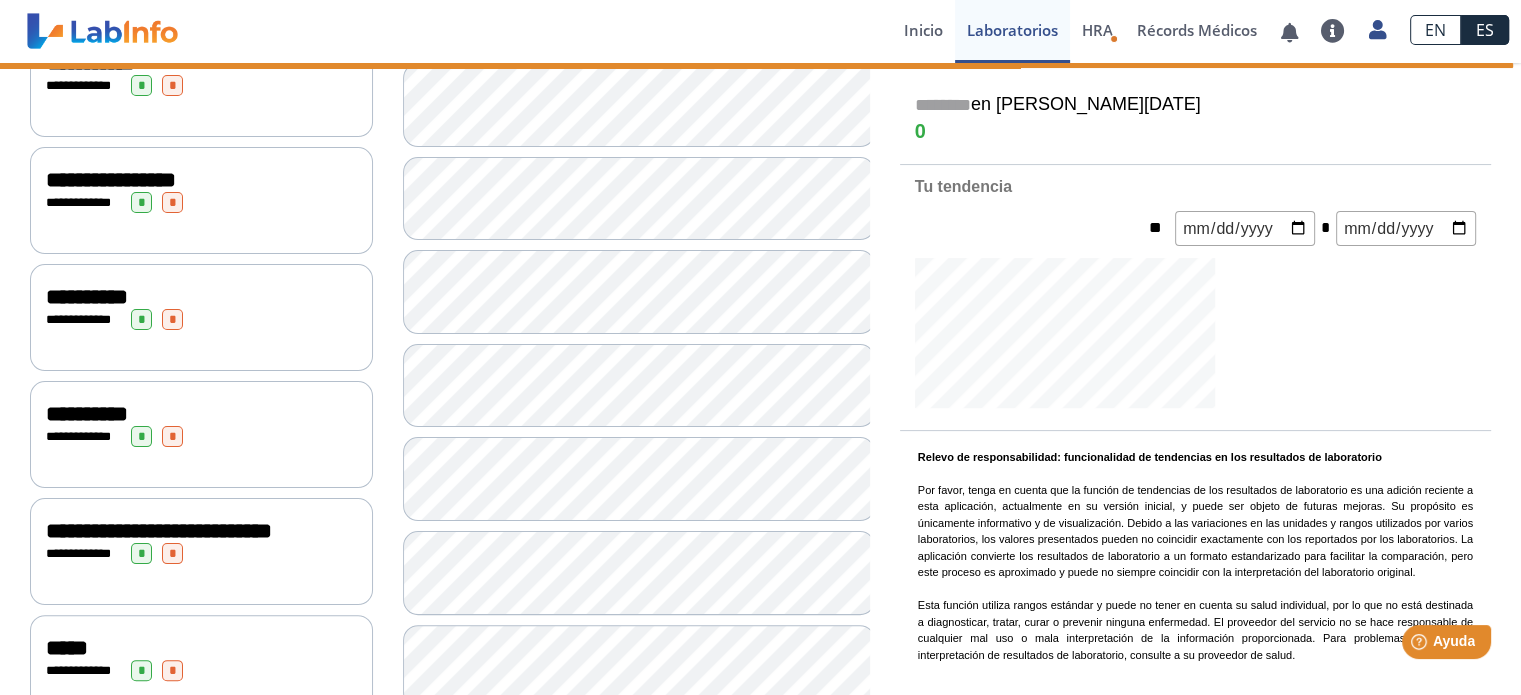 scroll, scrollTop: 412, scrollLeft: 0, axis: vertical 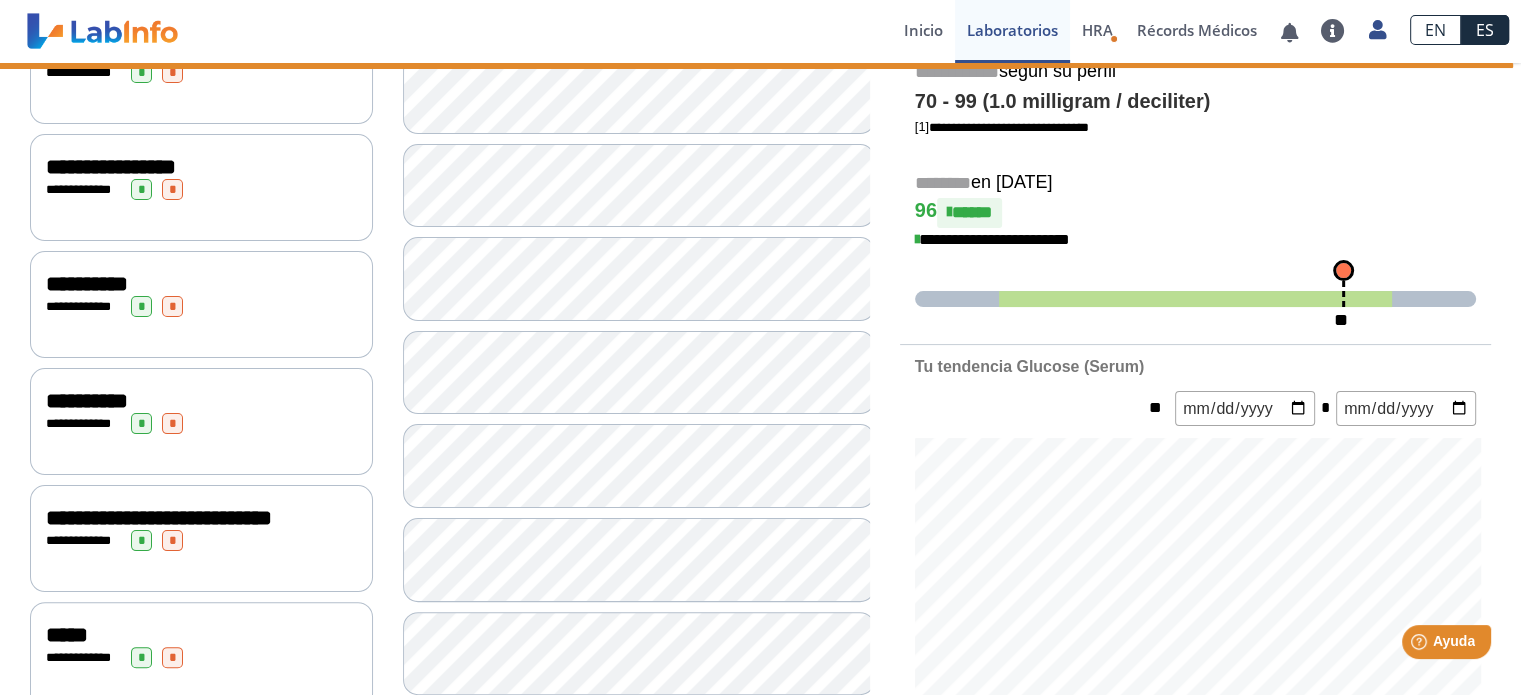 click on "*" 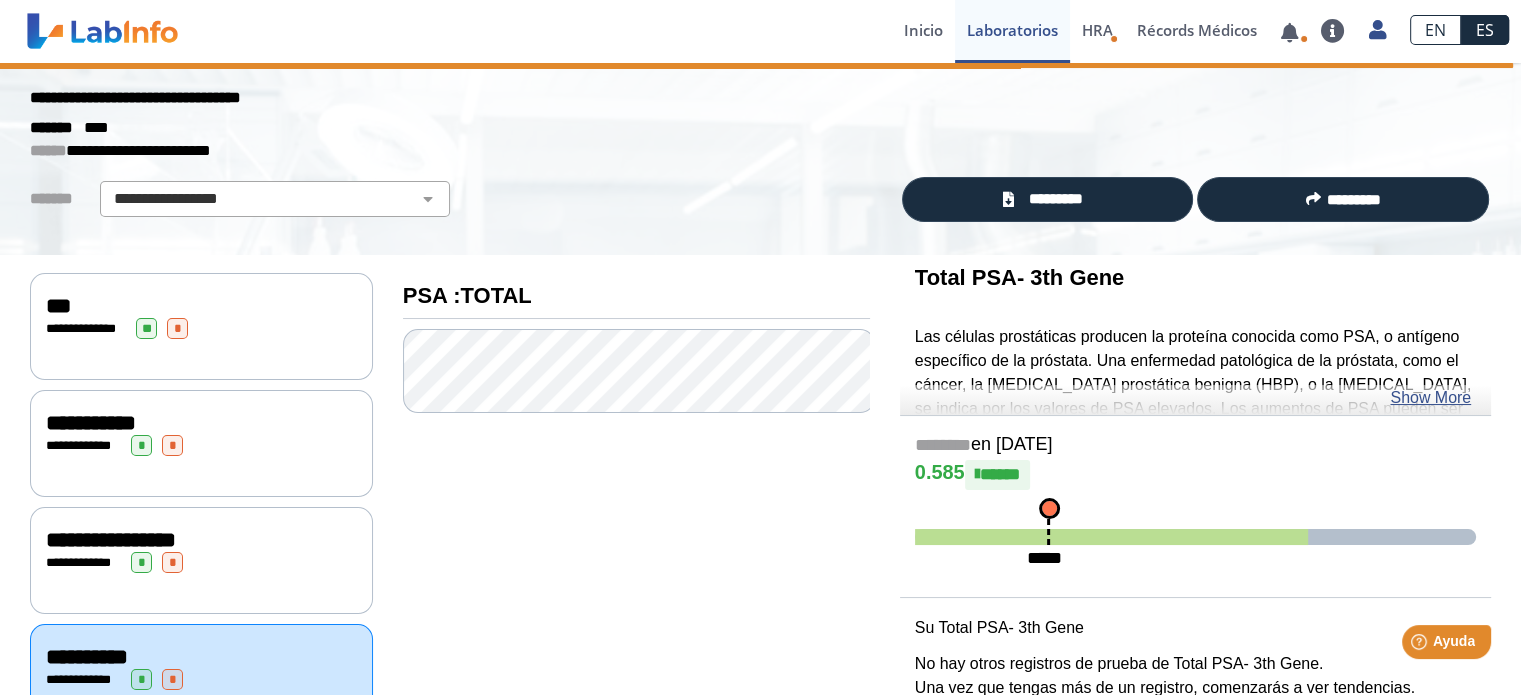 scroll, scrollTop: 36, scrollLeft: 0, axis: vertical 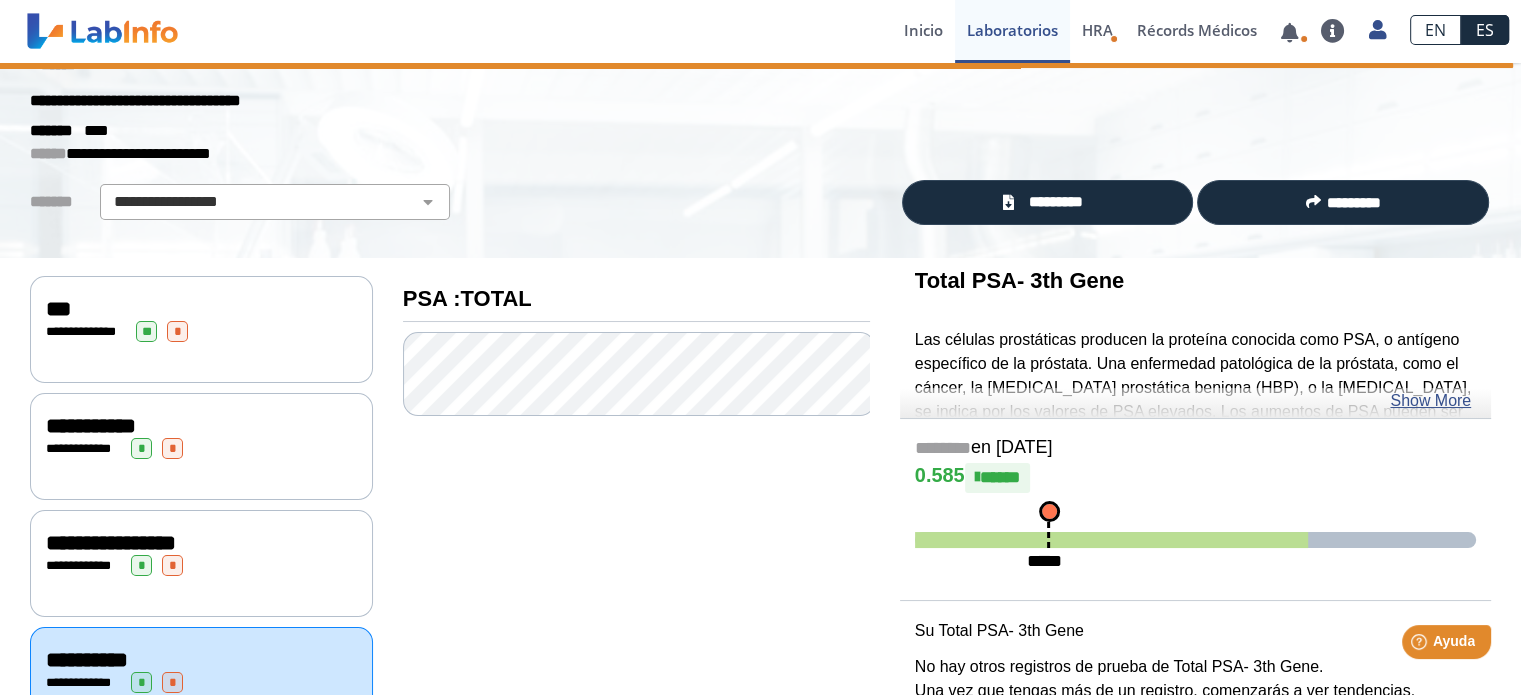 click on "*" 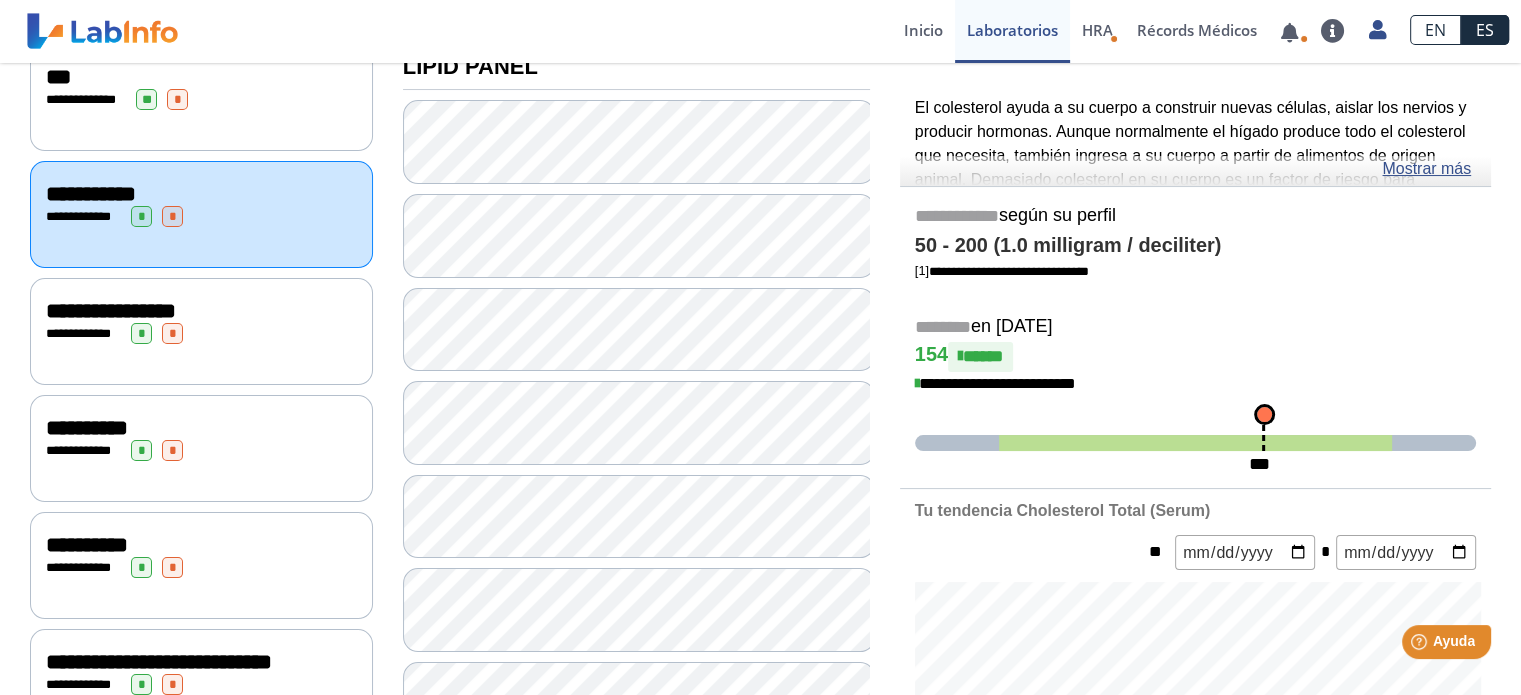 scroll, scrollTop: 264, scrollLeft: 0, axis: vertical 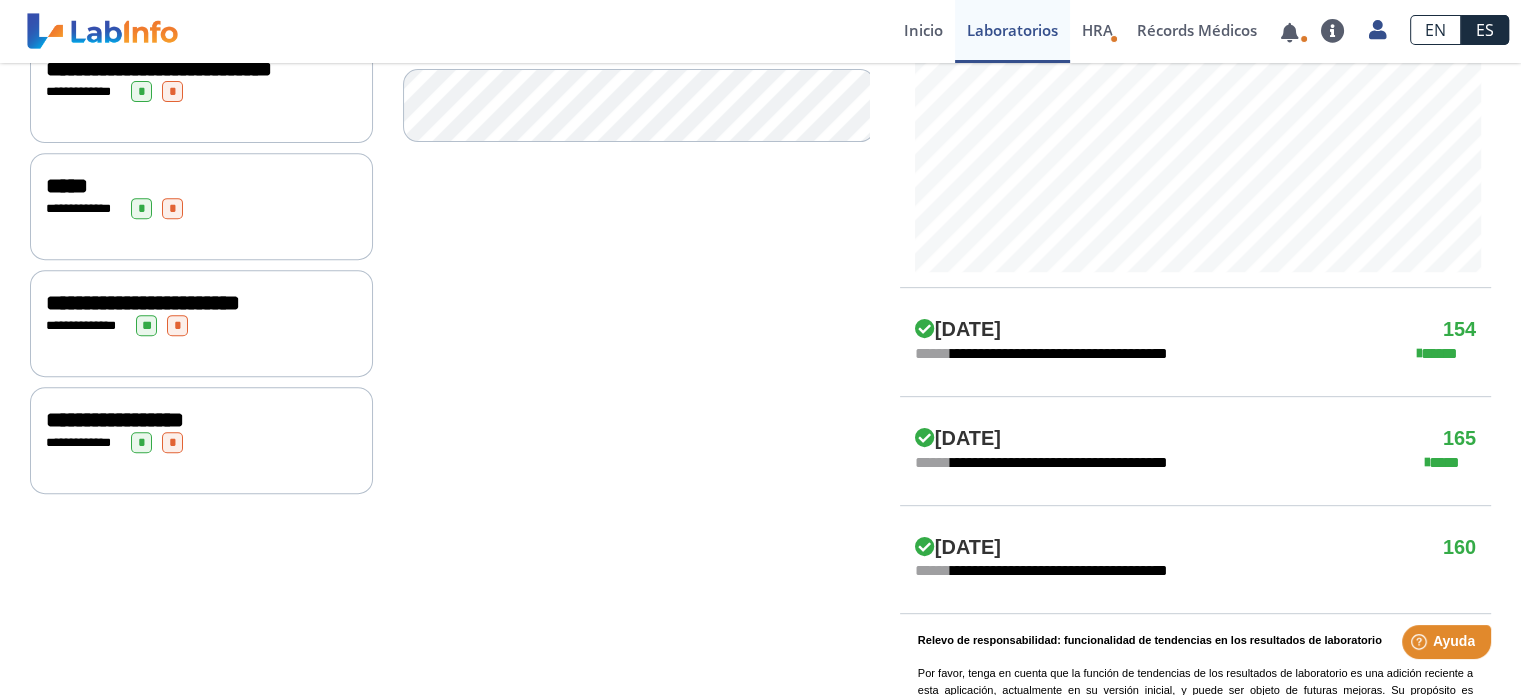 click on "**********" 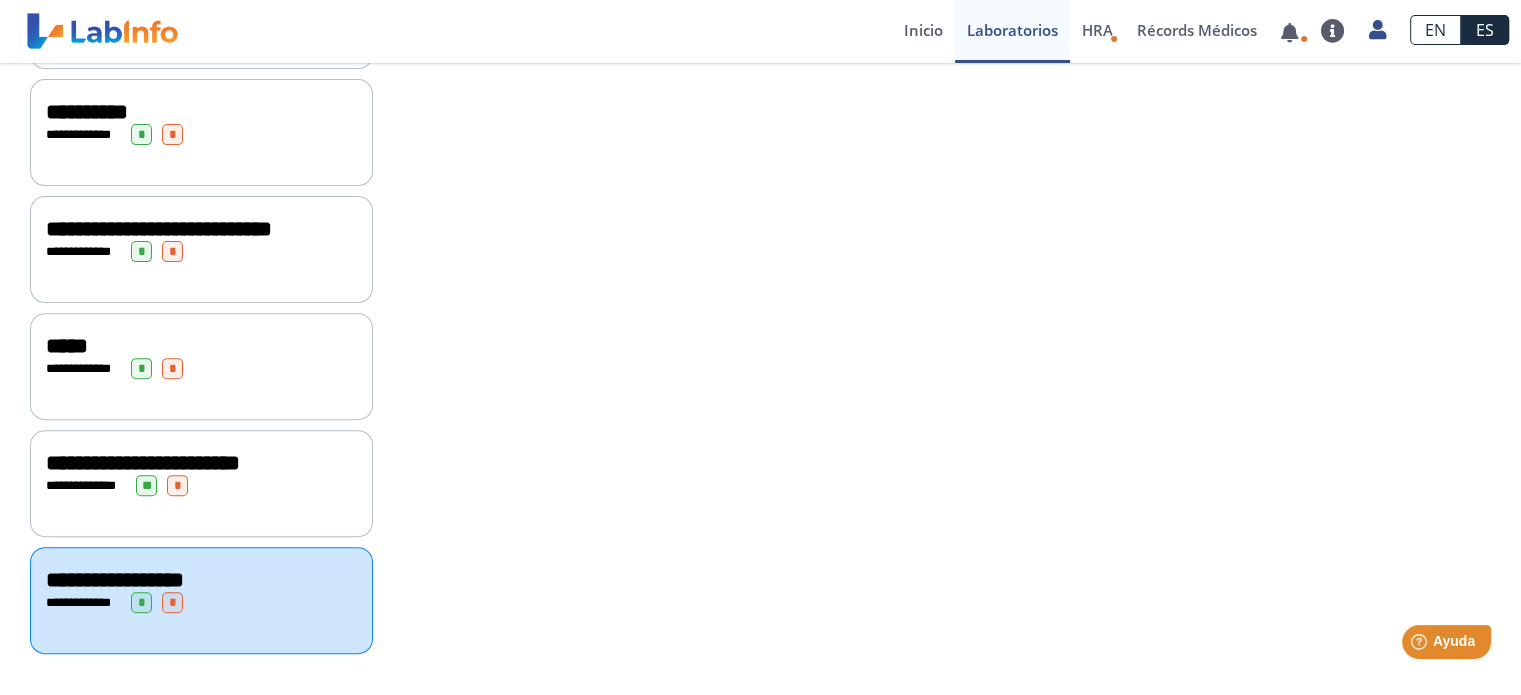scroll, scrollTop: 699, scrollLeft: 0, axis: vertical 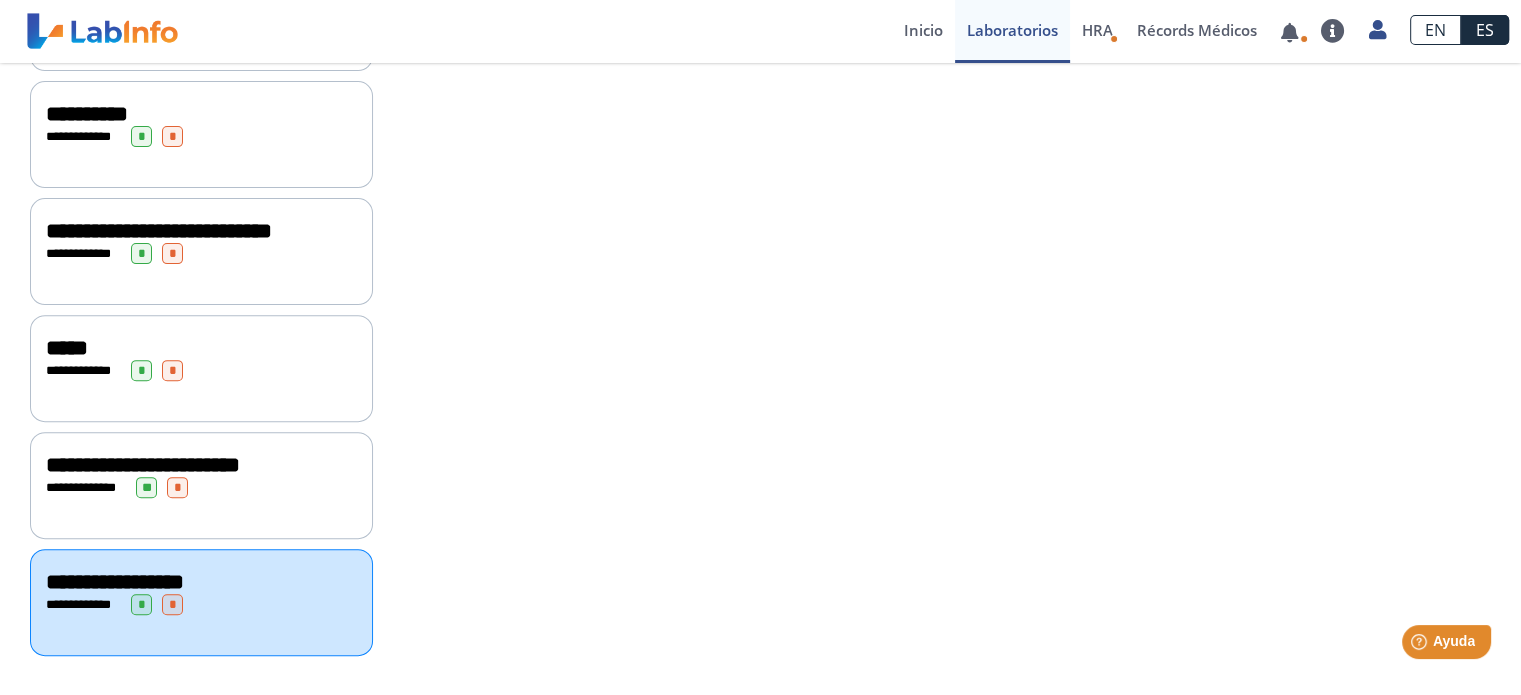 click on "**********" 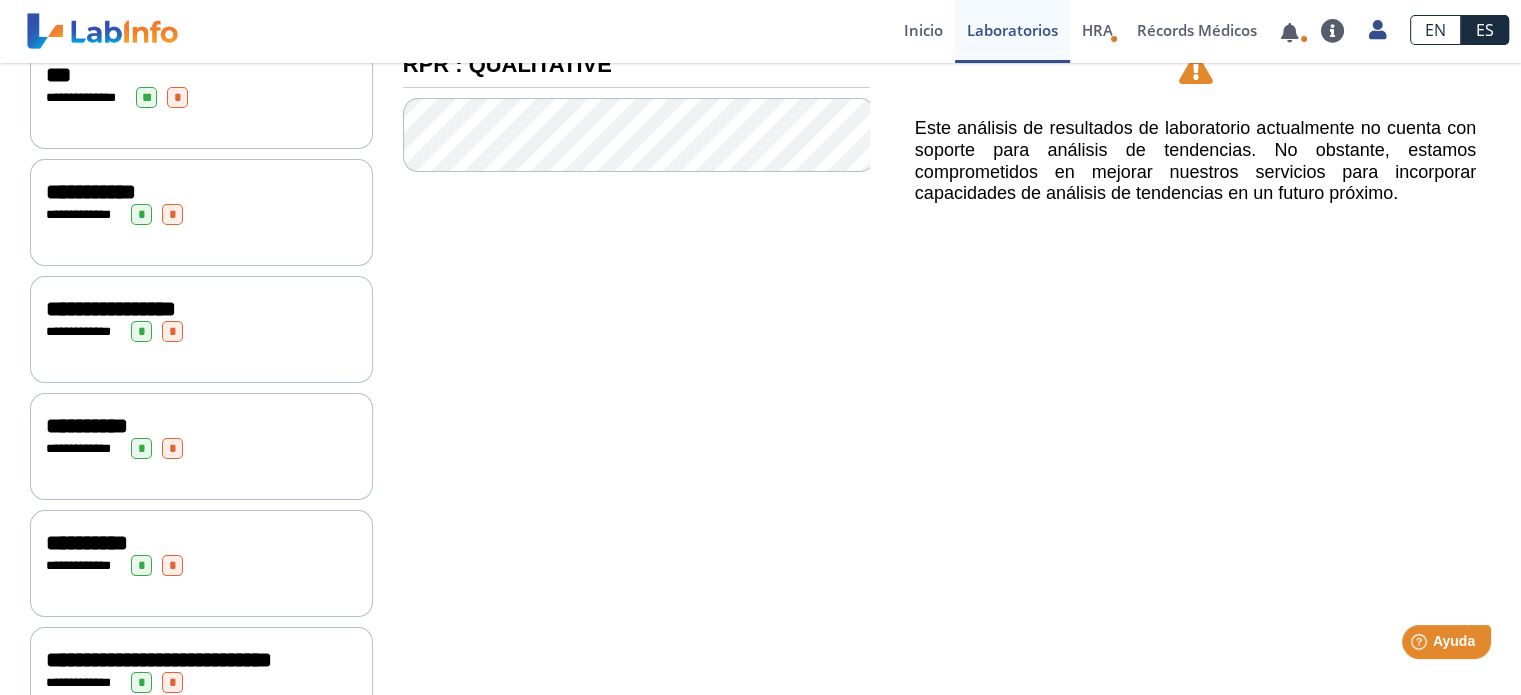 scroll, scrollTop: 0, scrollLeft: 0, axis: both 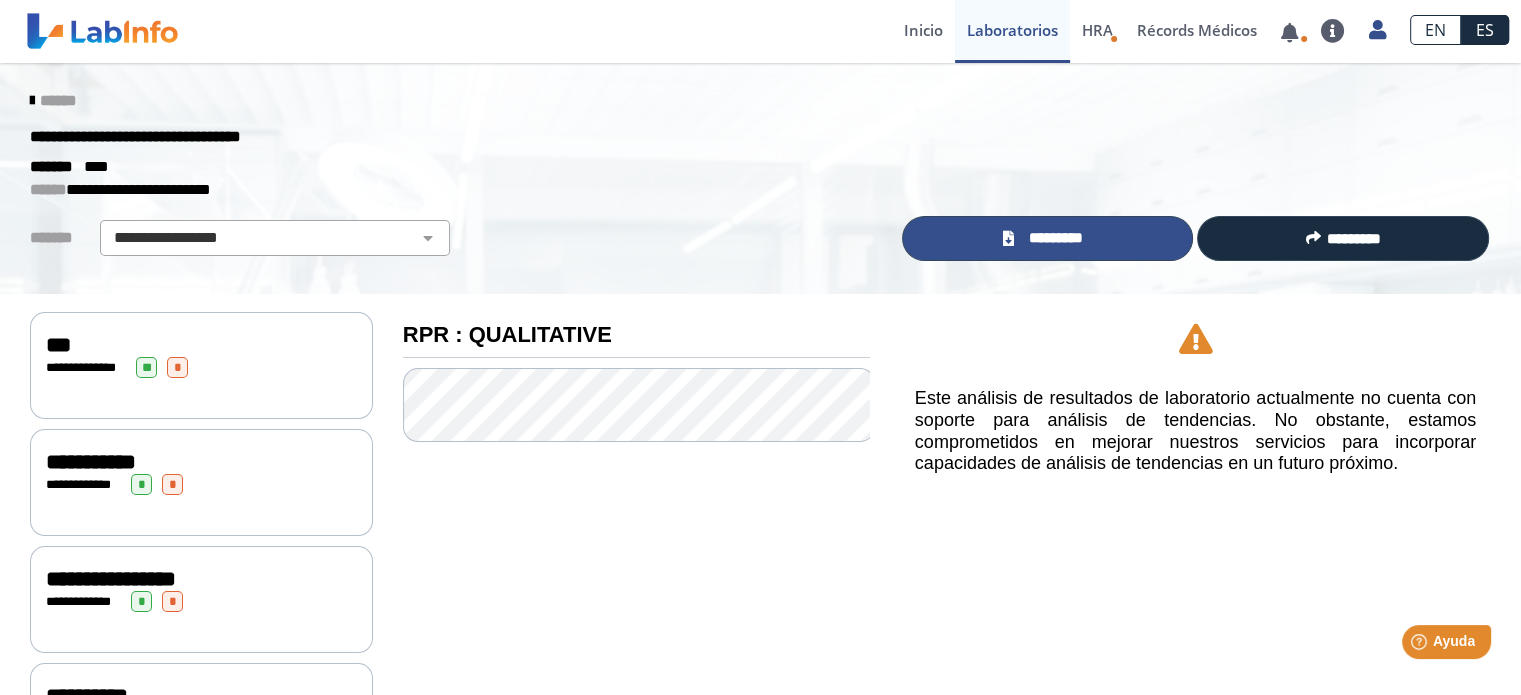click on "*********" 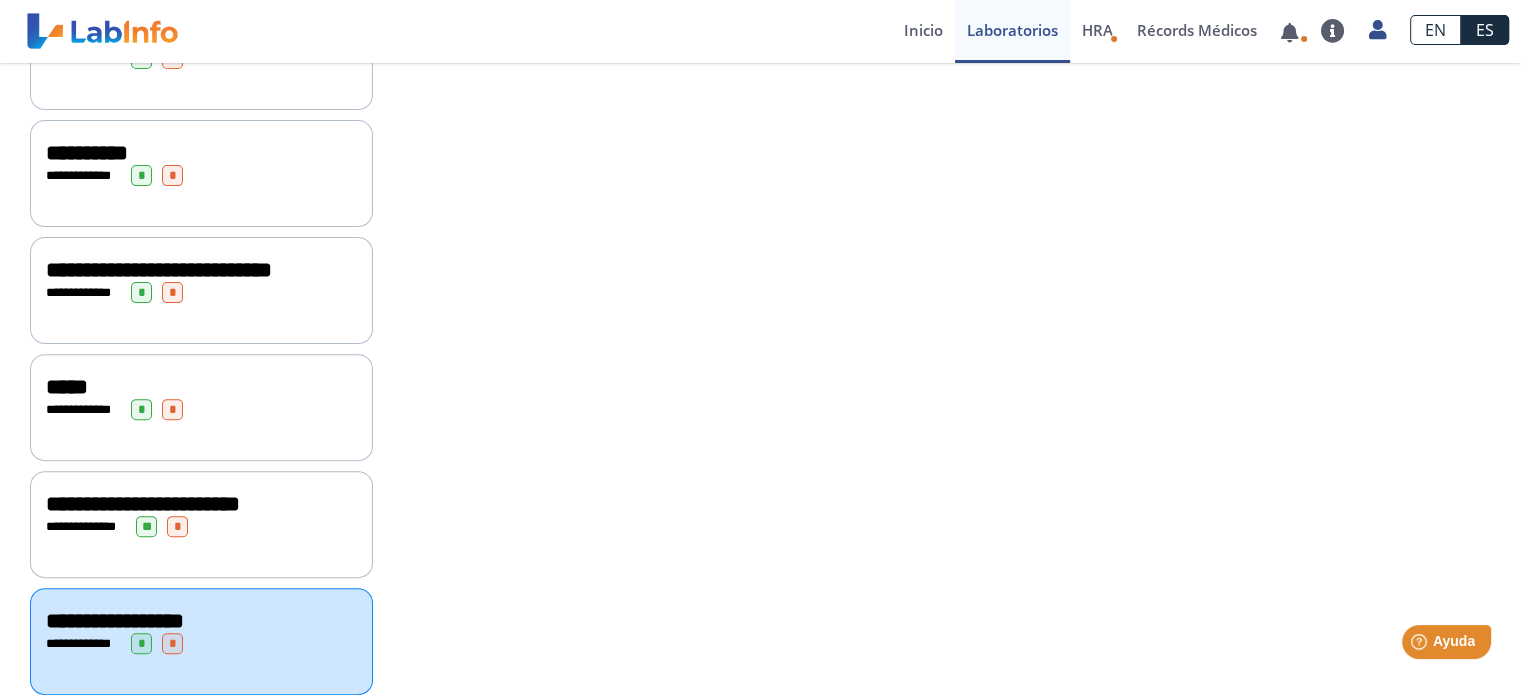 scroll, scrollTop: 699, scrollLeft: 0, axis: vertical 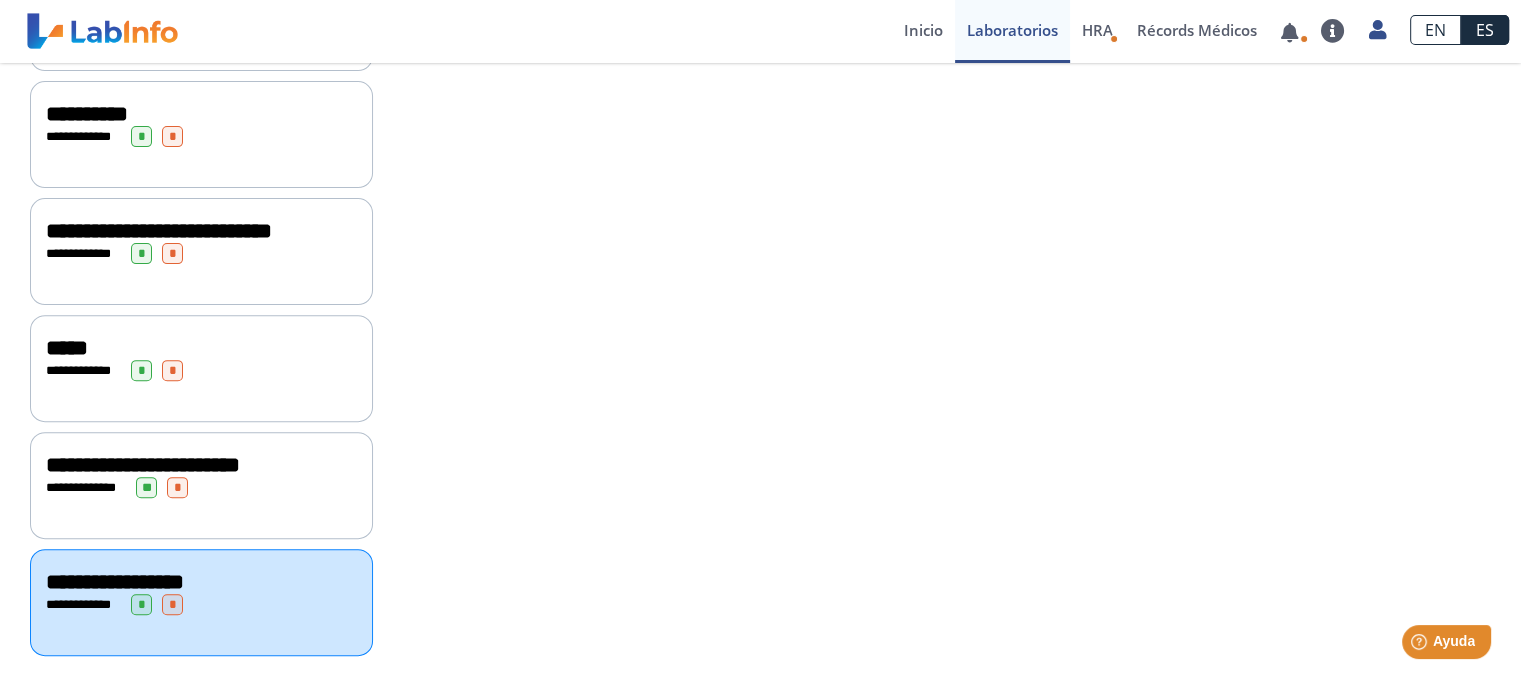drag, startPoint x: 1512, startPoint y: 214, endPoint x: 128, endPoint y: 1, distance: 1400.2946 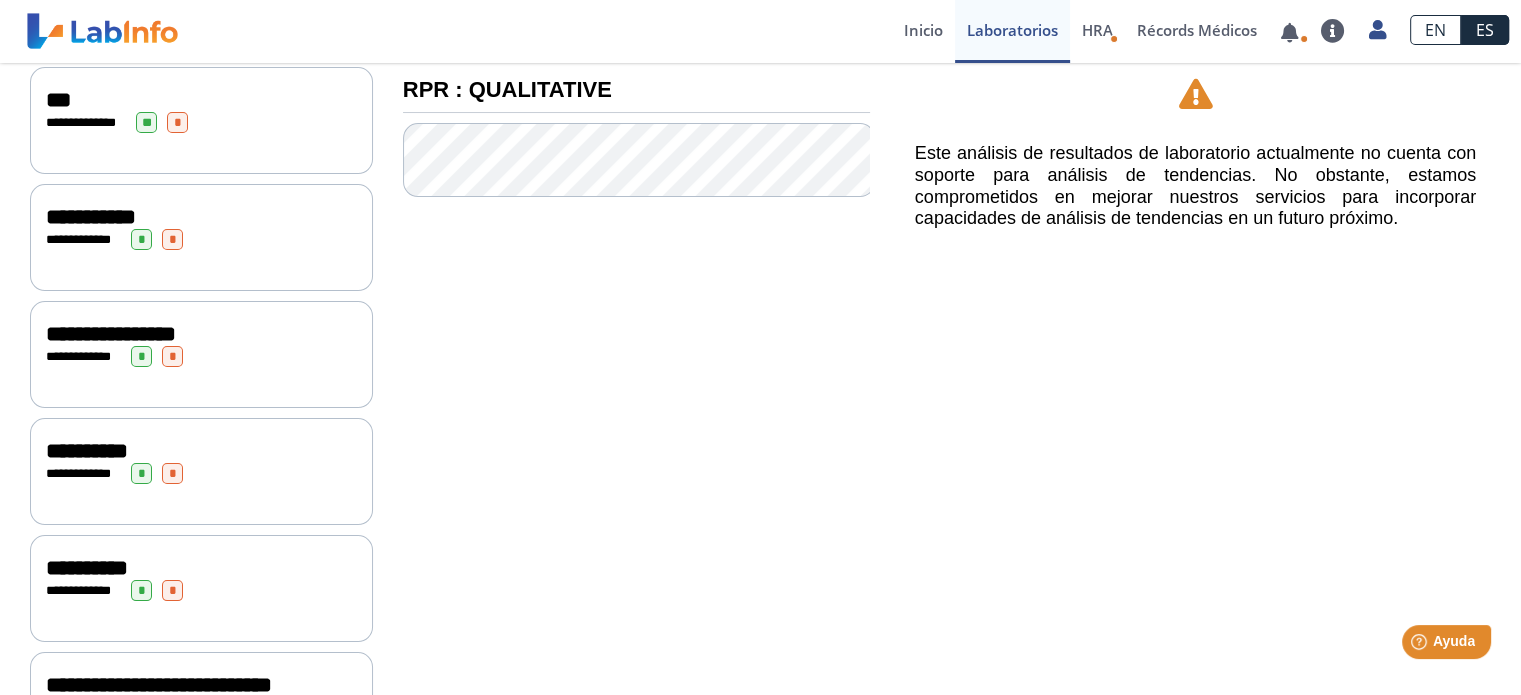 scroll, scrollTop: 0, scrollLeft: 0, axis: both 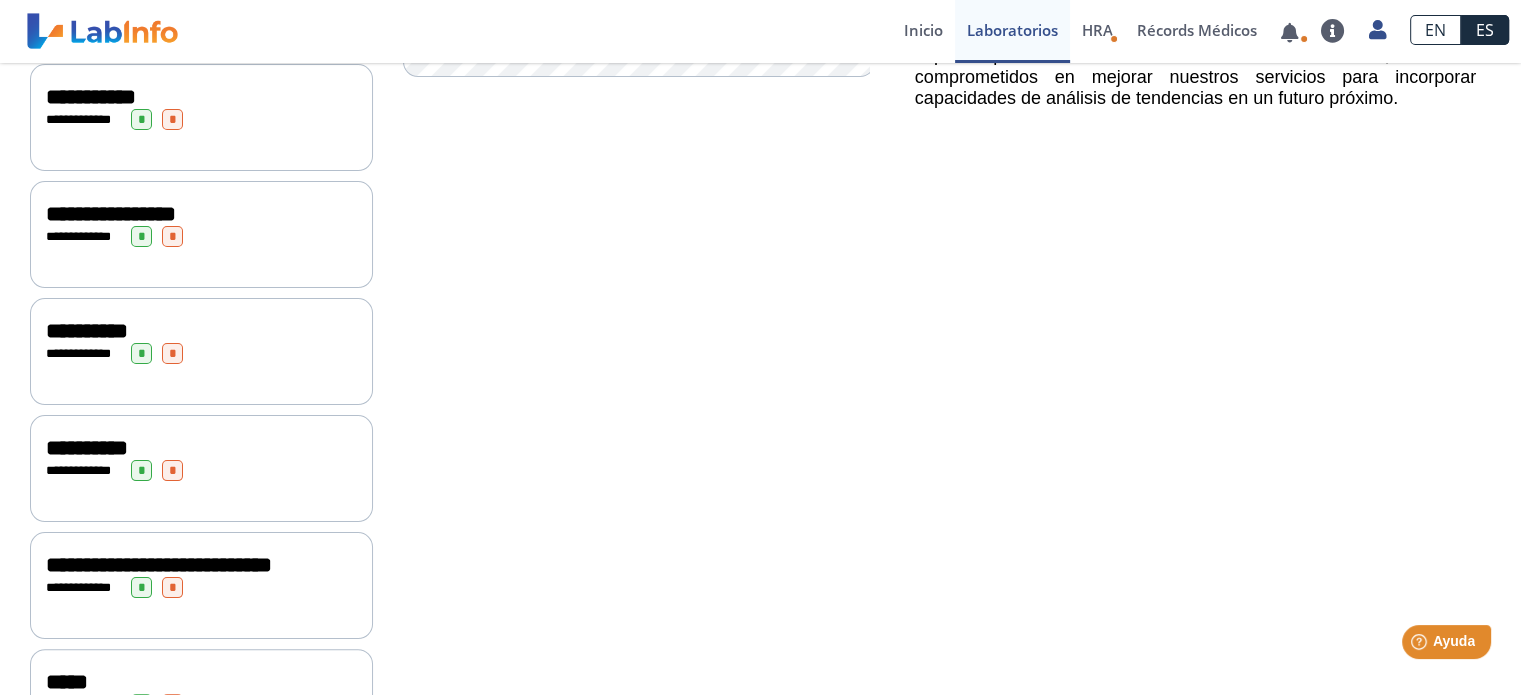 click on "**********" 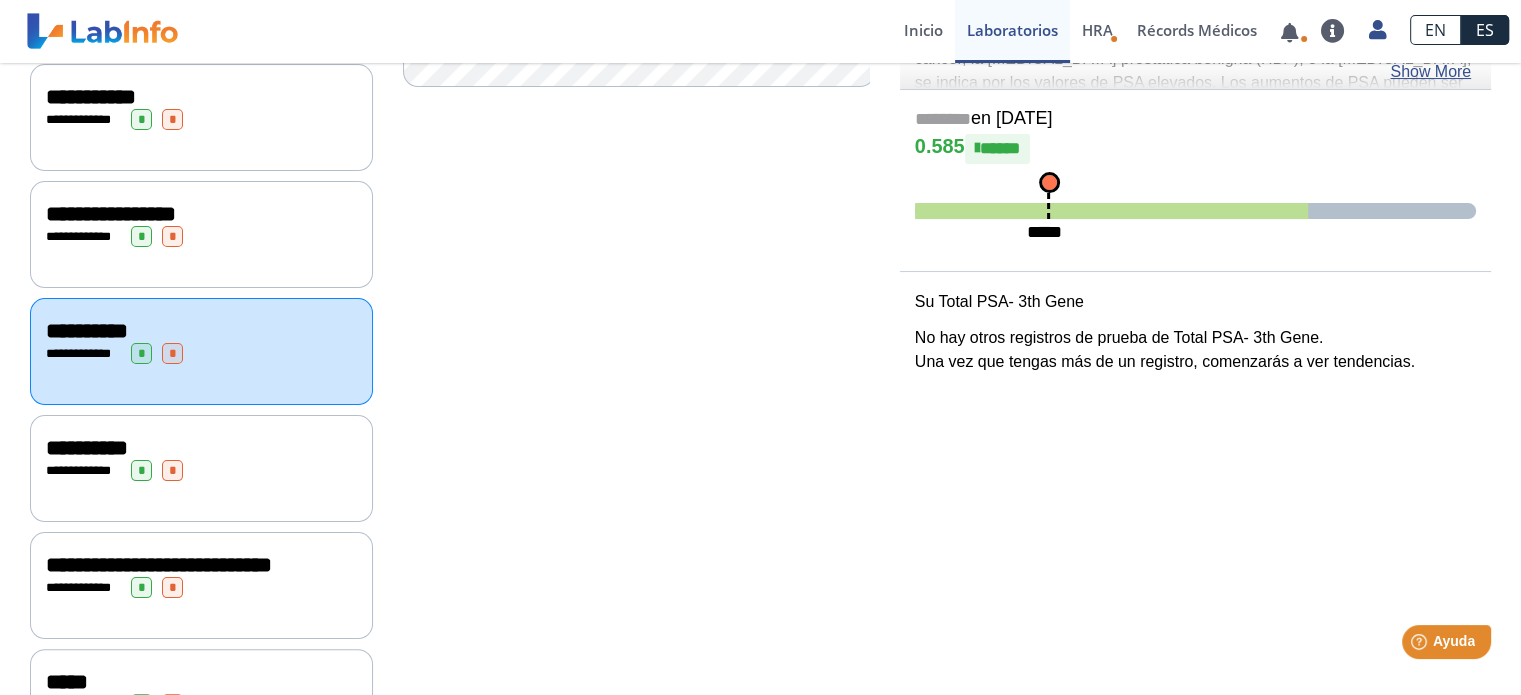 click on "**********" 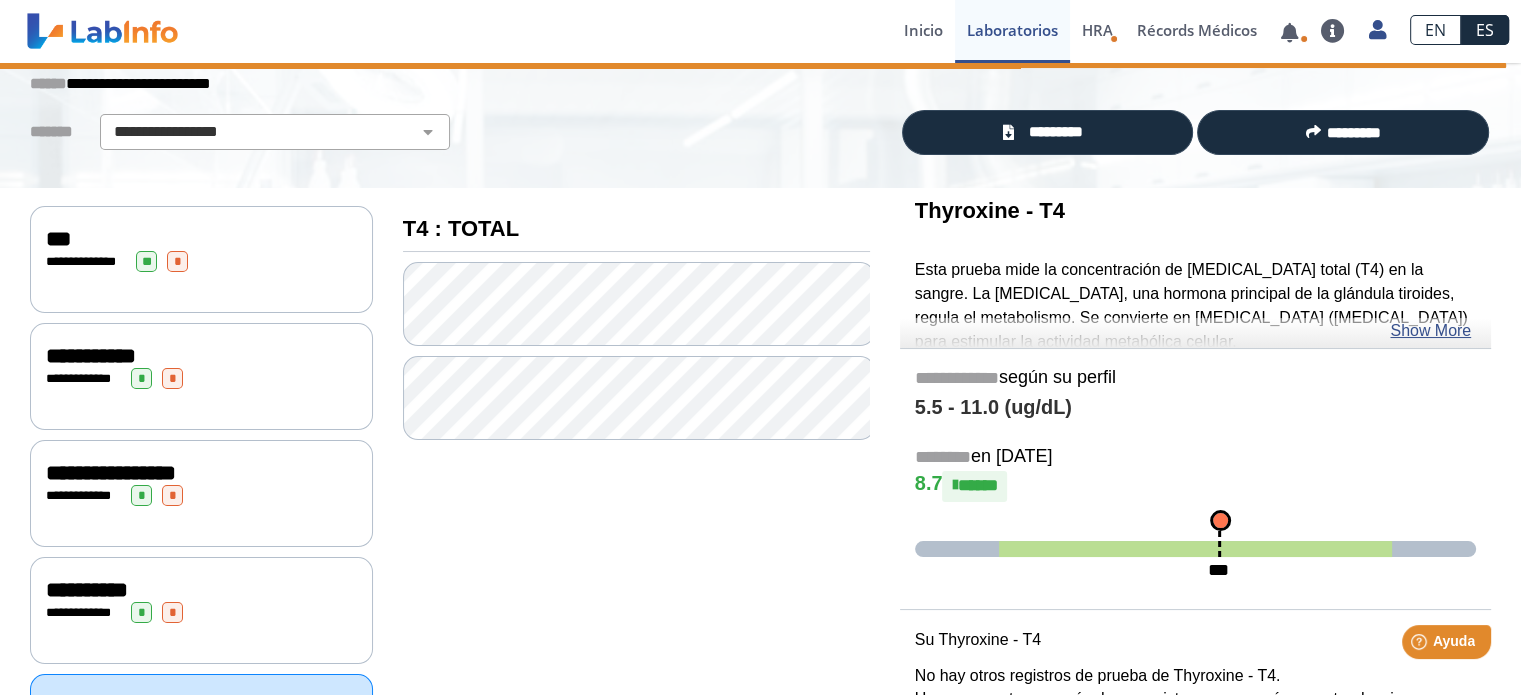 scroll, scrollTop: 84, scrollLeft: 0, axis: vertical 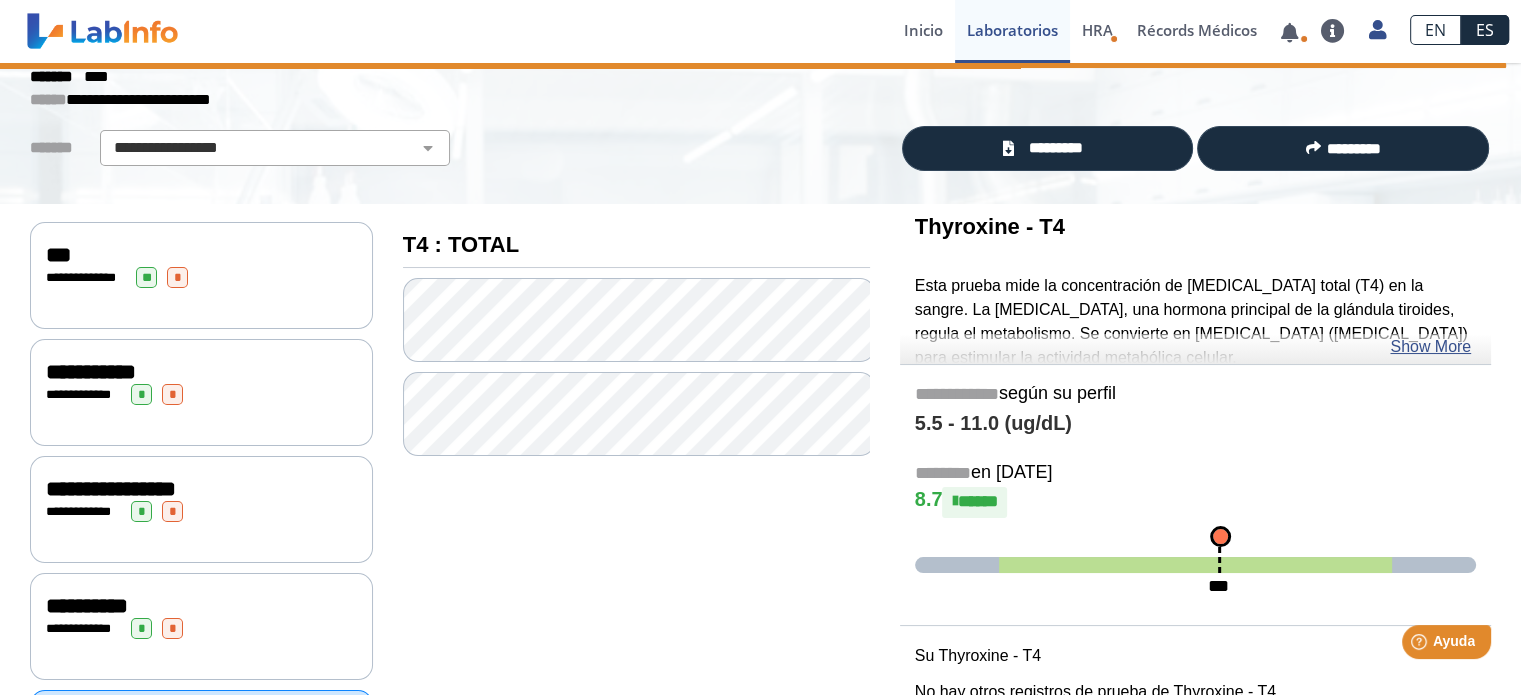 click on "**********" 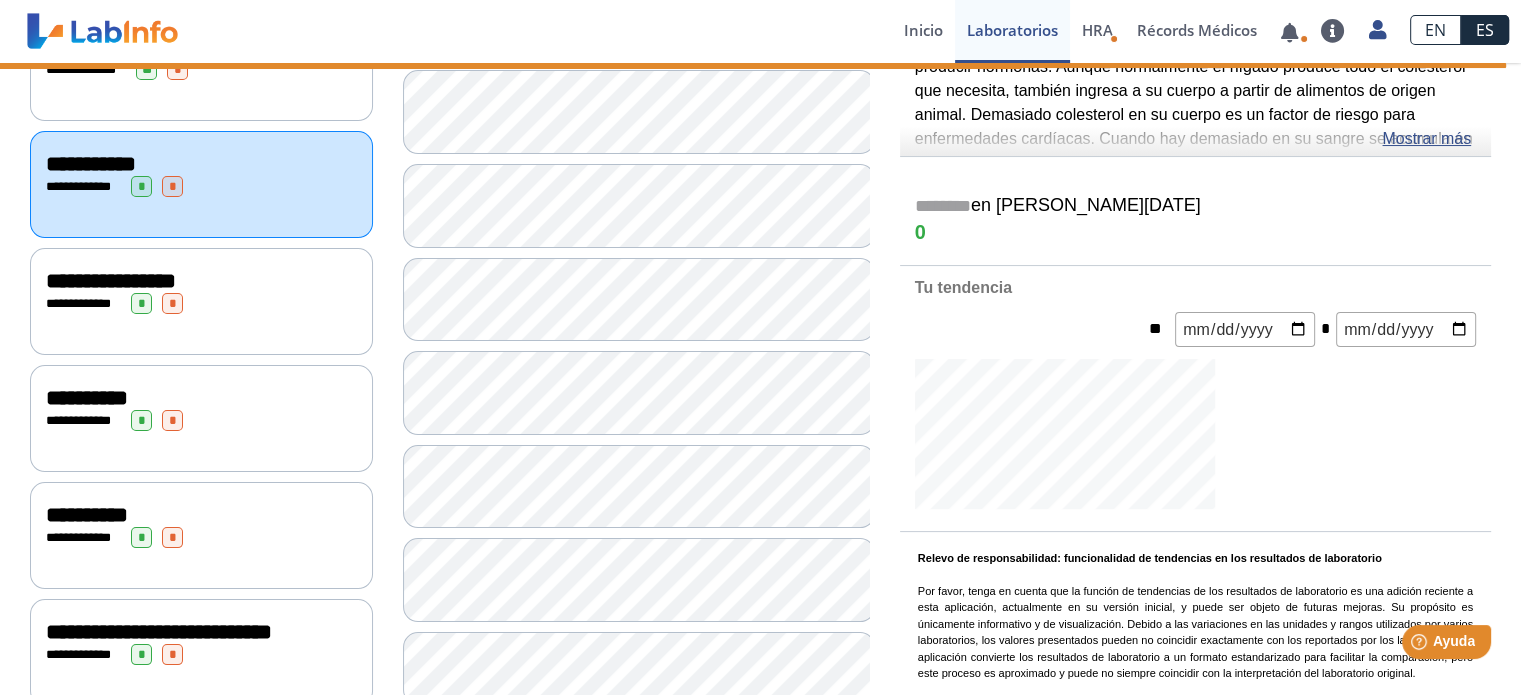scroll, scrollTop: 275, scrollLeft: 0, axis: vertical 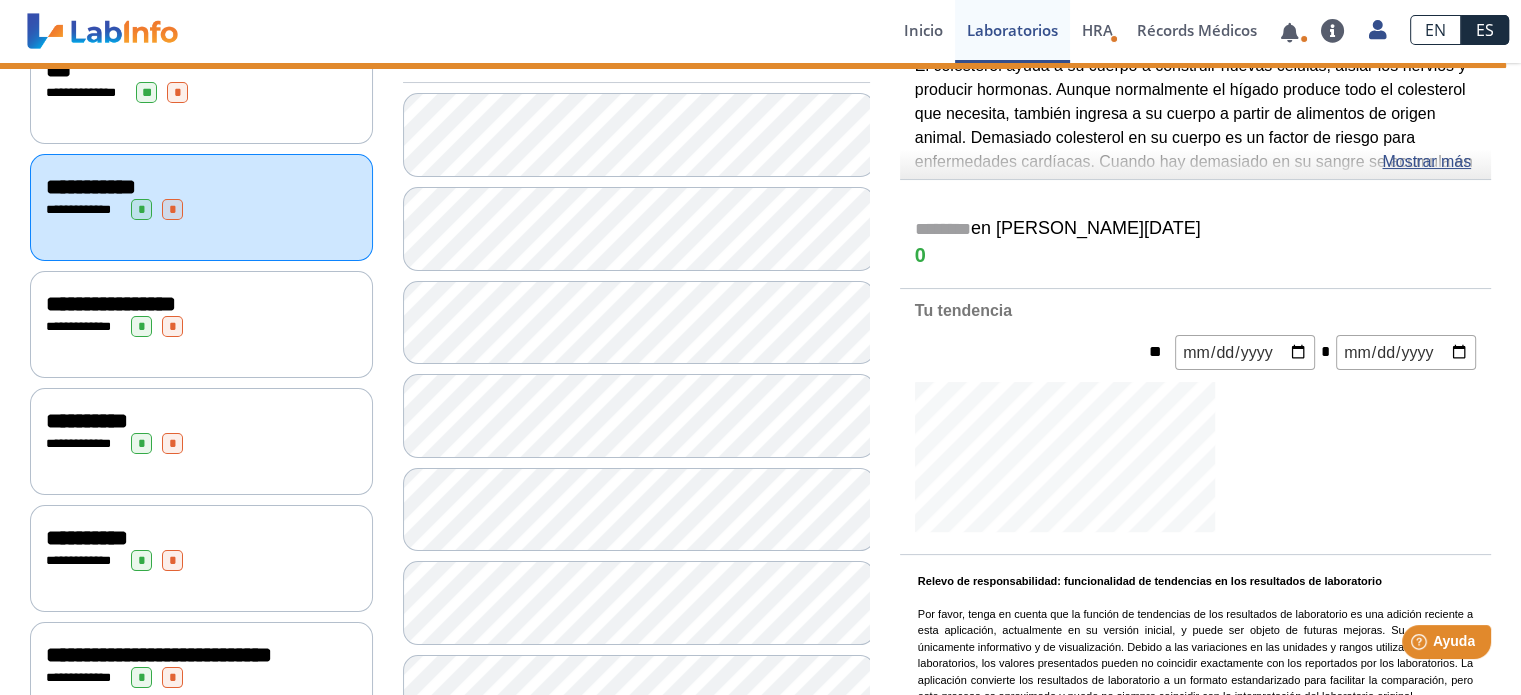 click at bounding box center [1245, 352] 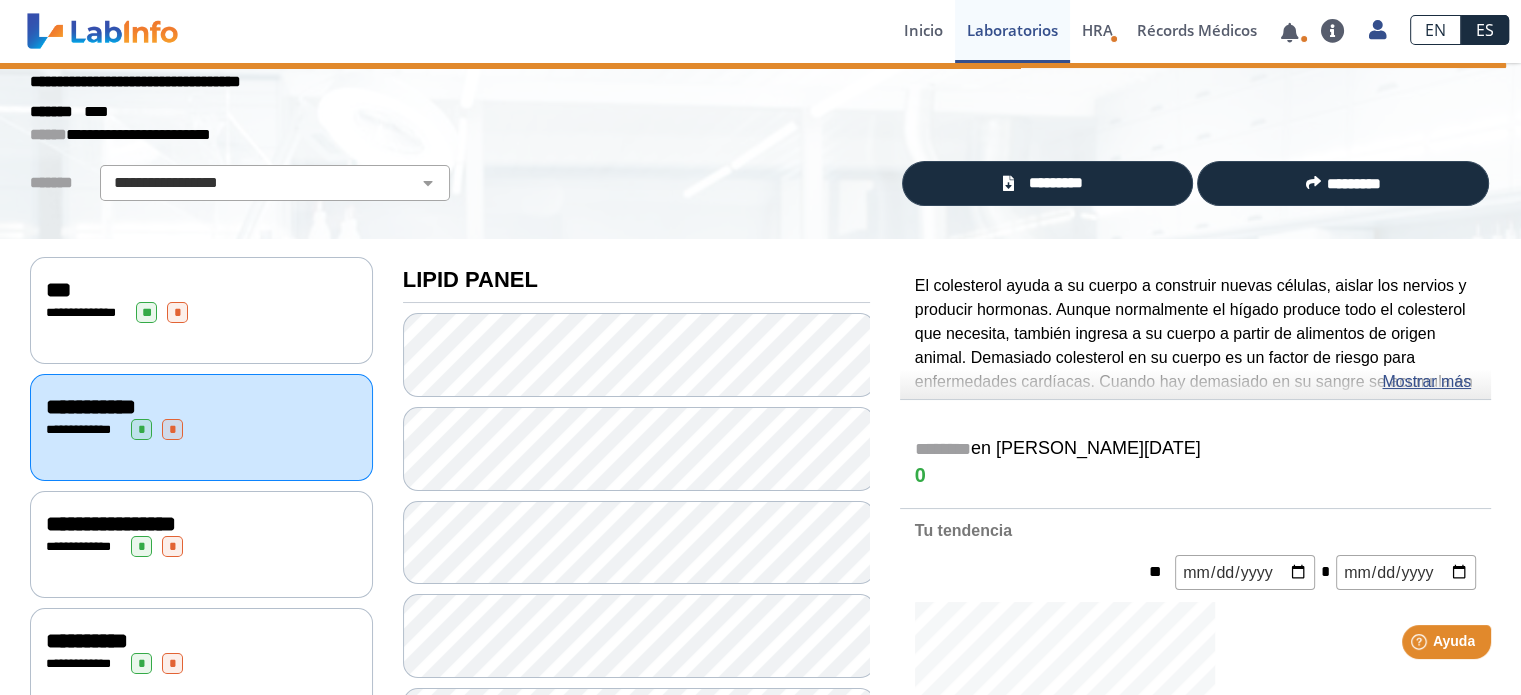 scroll, scrollTop: 53, scrollLeft: 0, axis: vertical 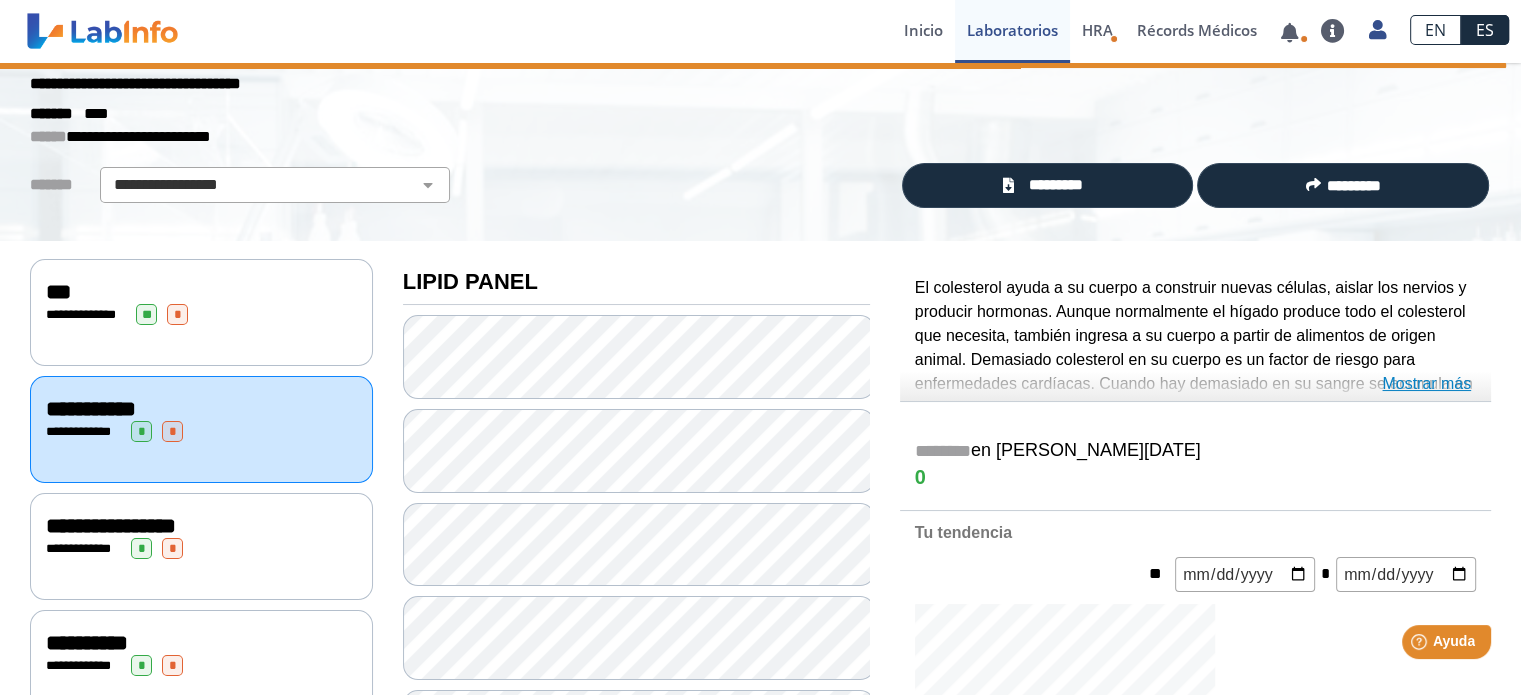 click on "Mostrar más" 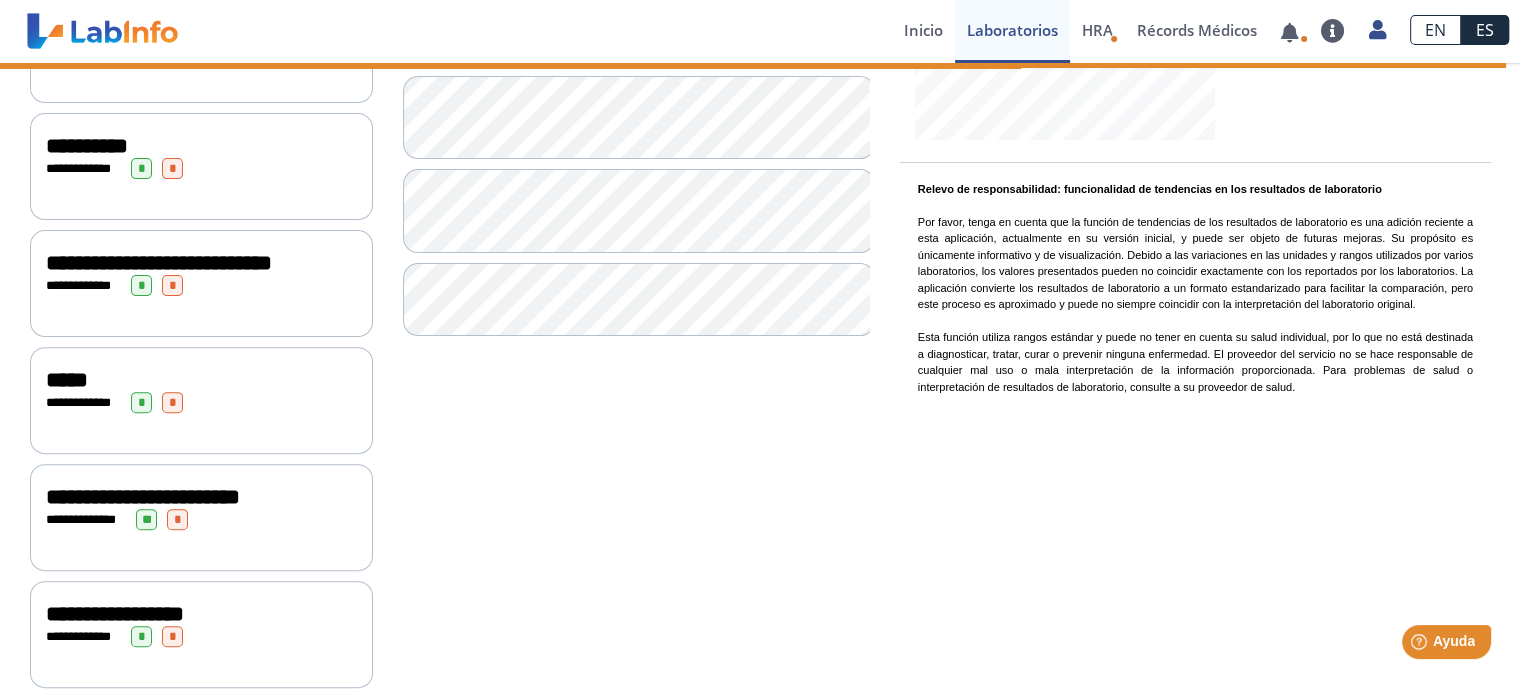 scroll, scrollTop: 681, scrollLeft: 0, axis: vertical 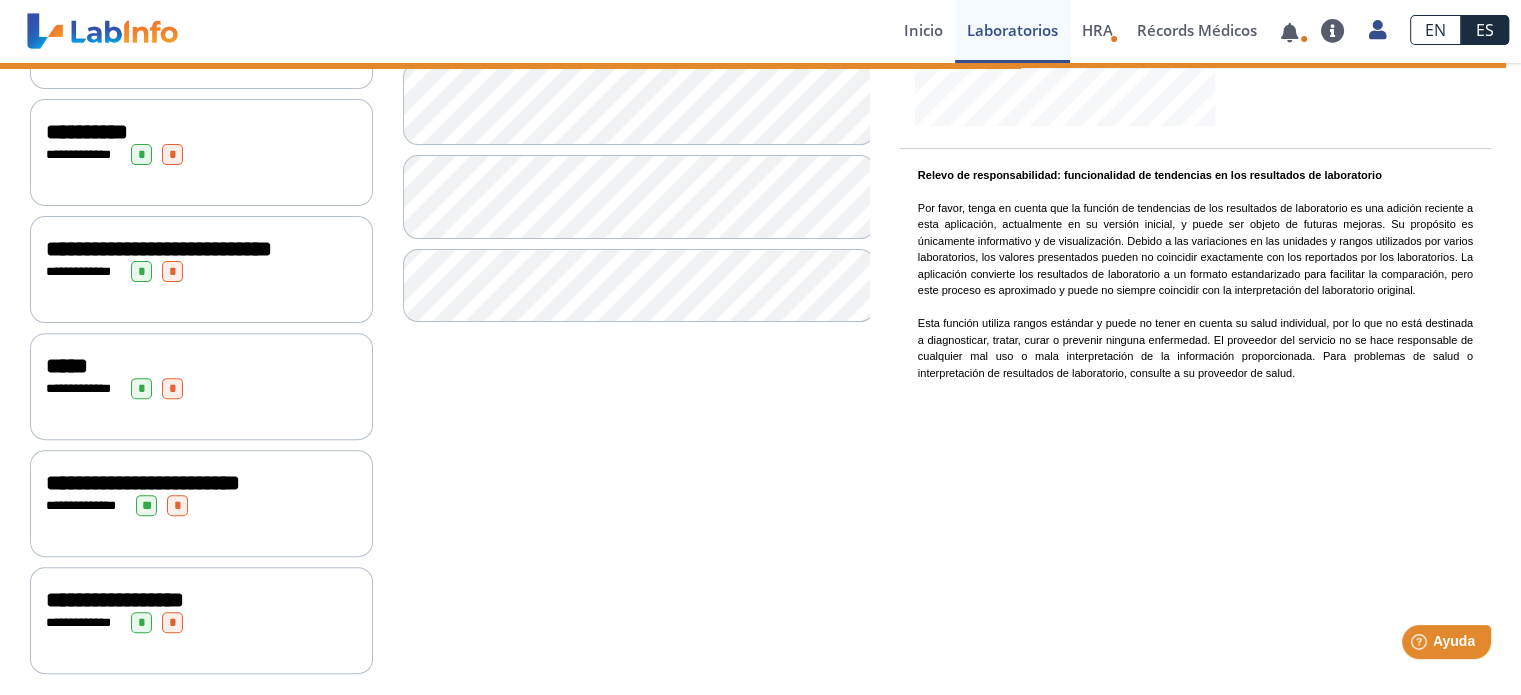 click on "**********" 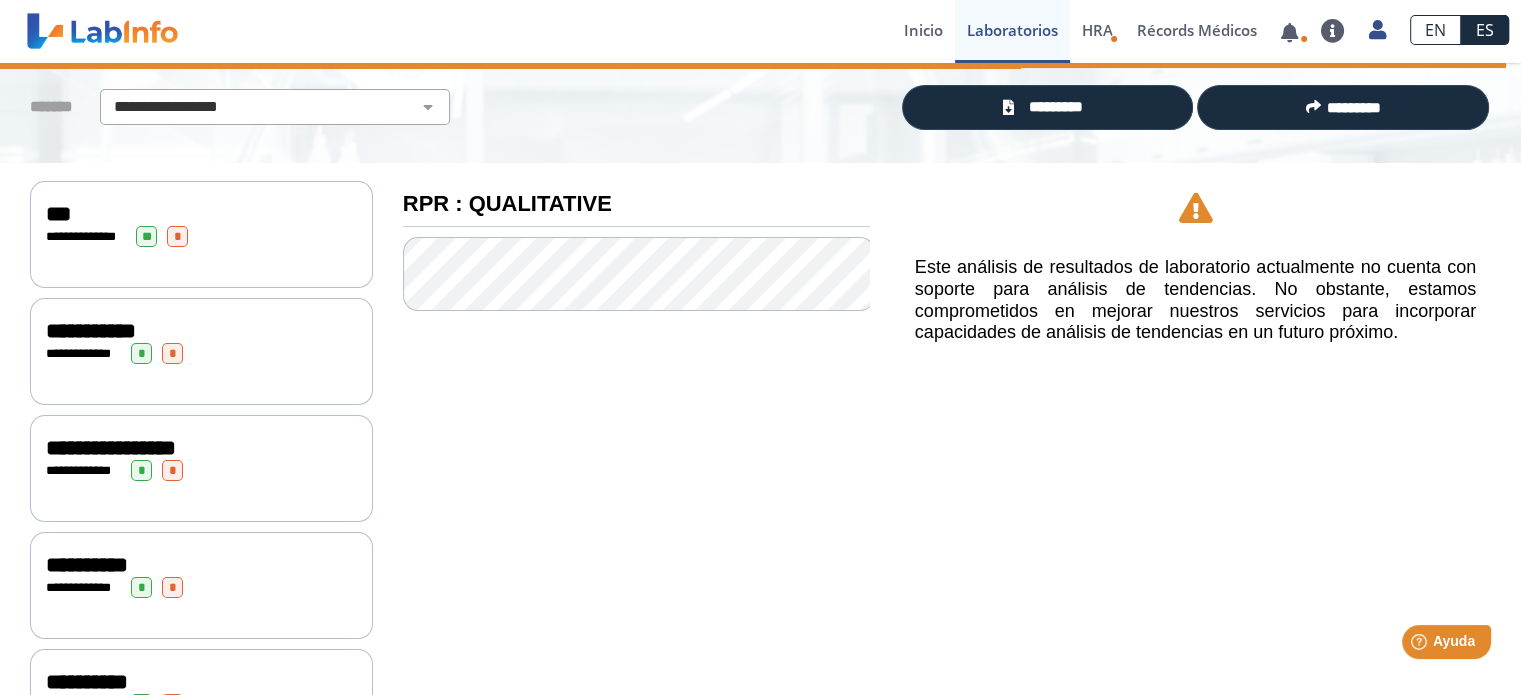 scroll, scrollTop: 0, scrollLeft: 0, axis: both 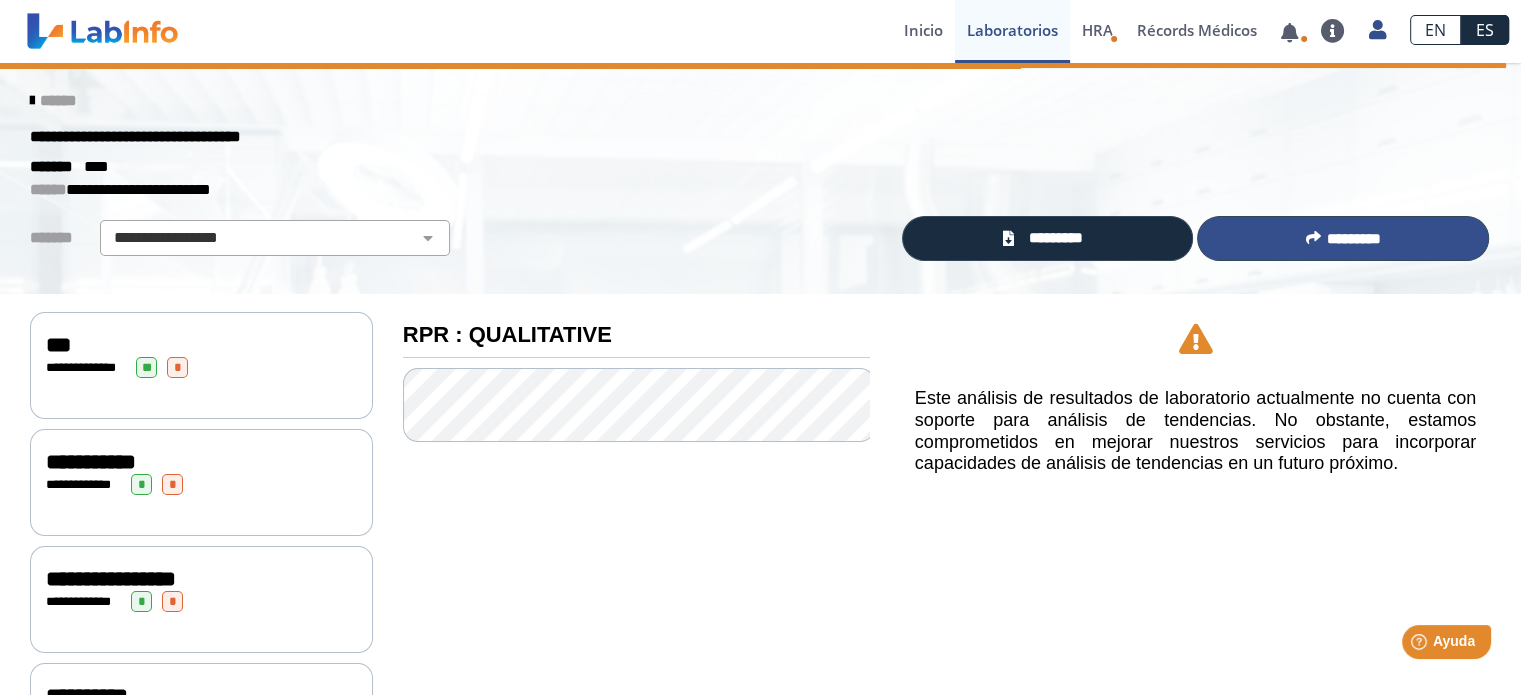 click 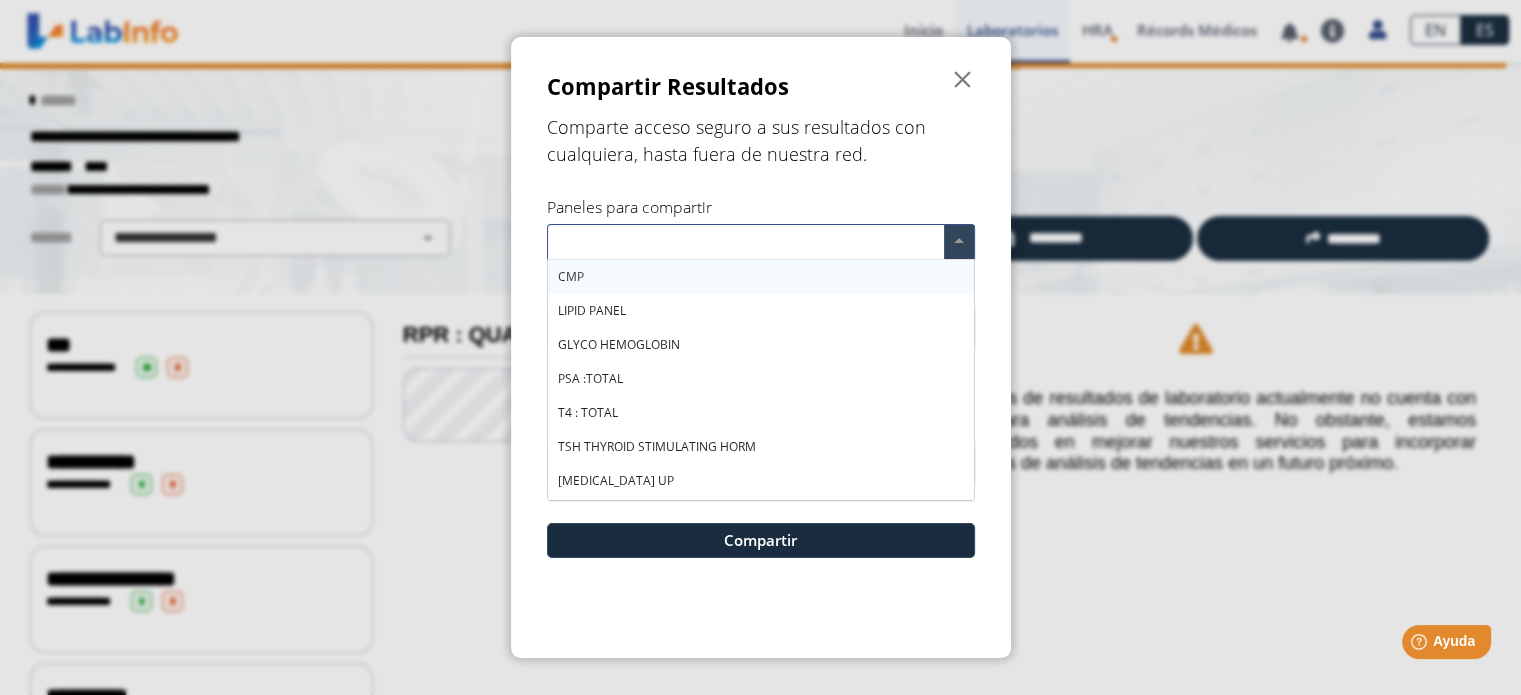 click 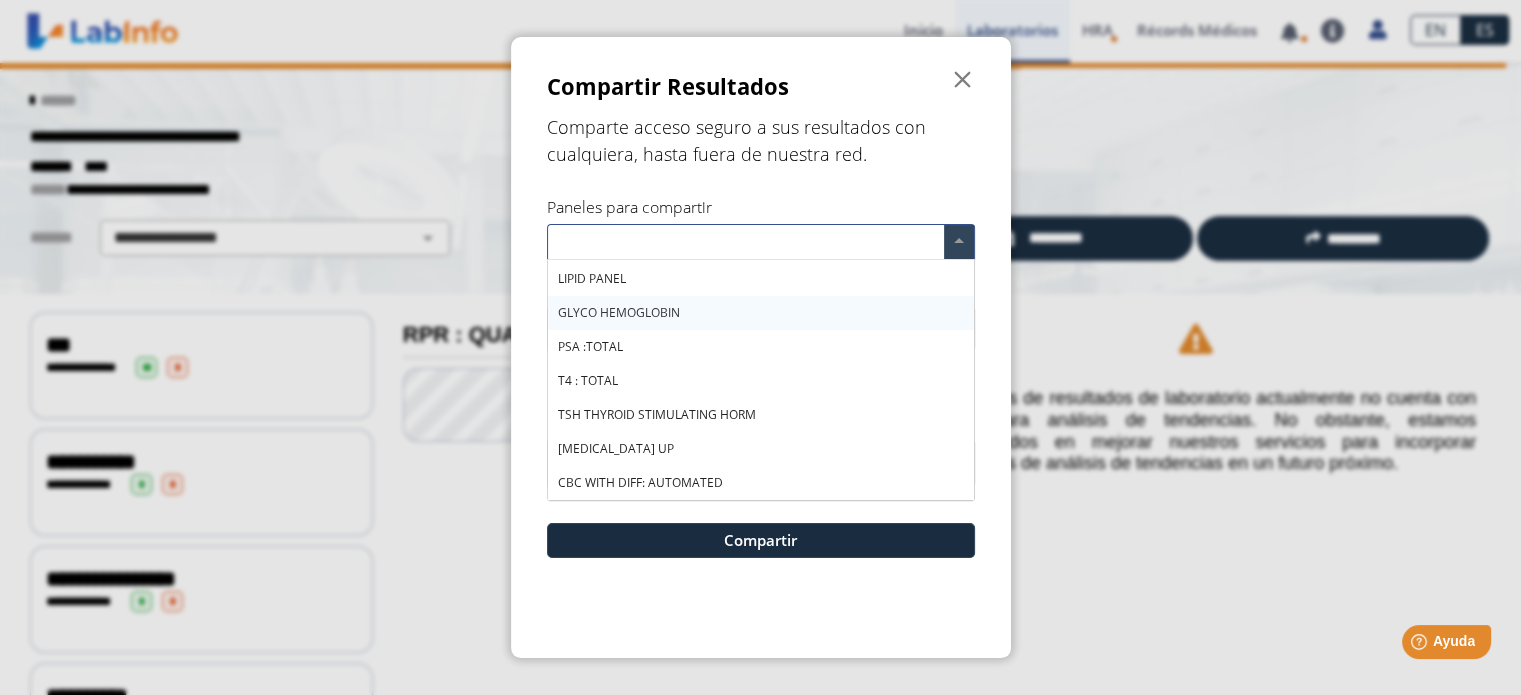 scroll, scrollTop: 66, scrollLeft: 0, axis: vertical 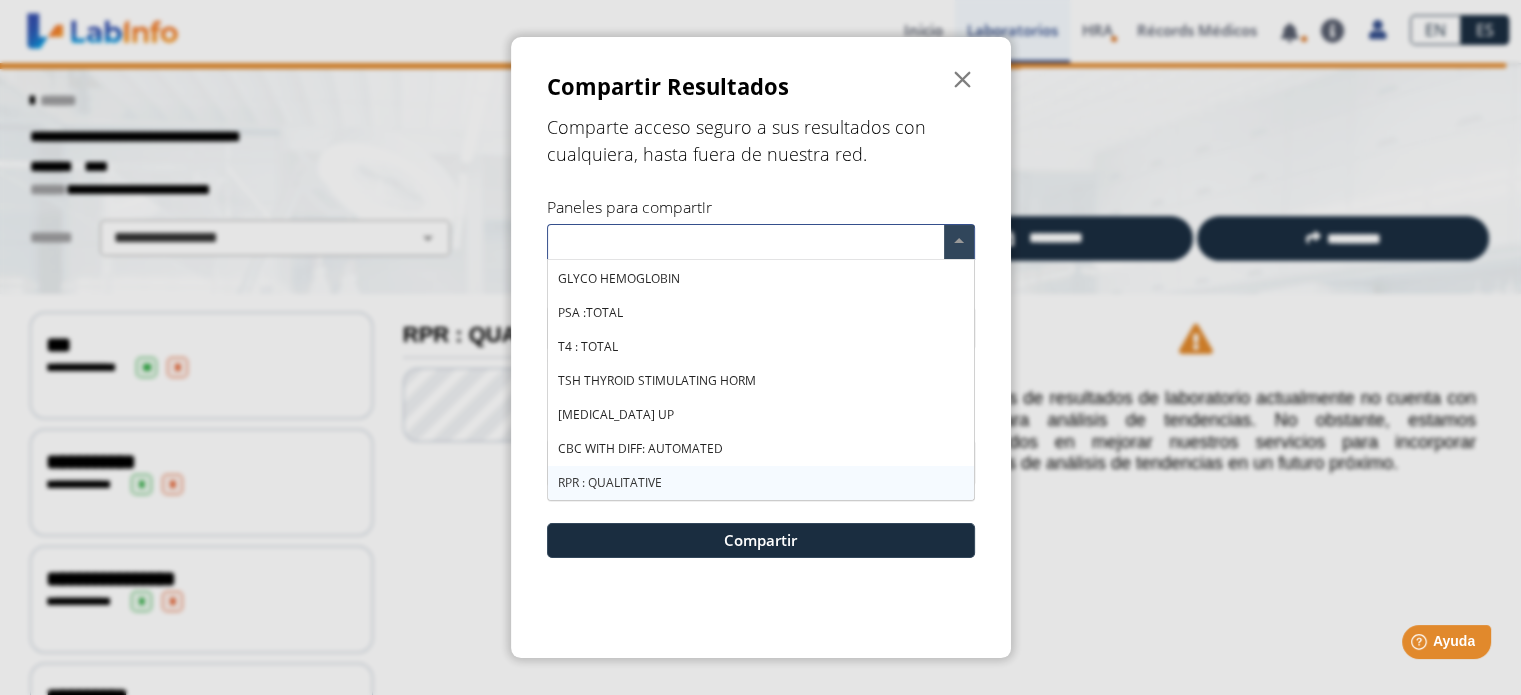 click on "RPR : QUALITATIVE" at bounding box center [610, 482] 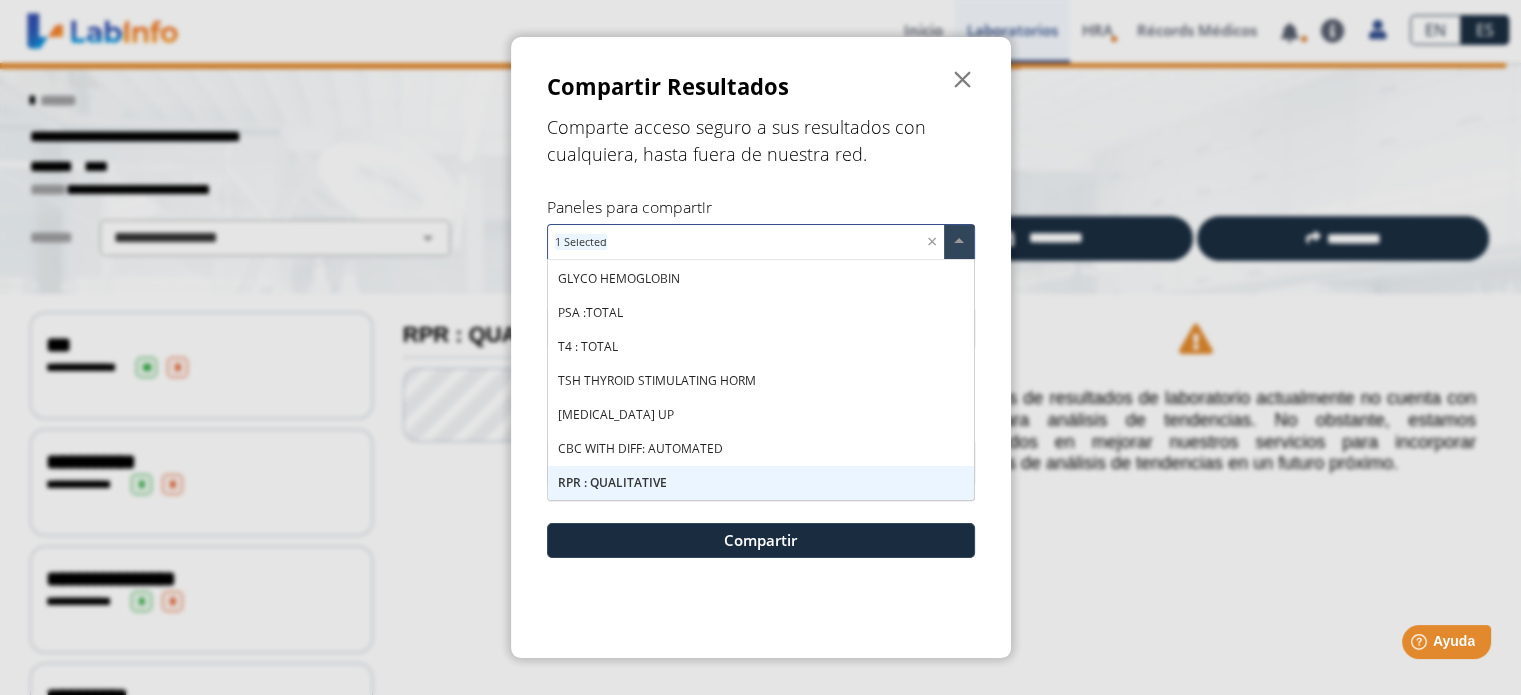 click on "RPR : QUALITATIVE" at bounding box center [761, 483] 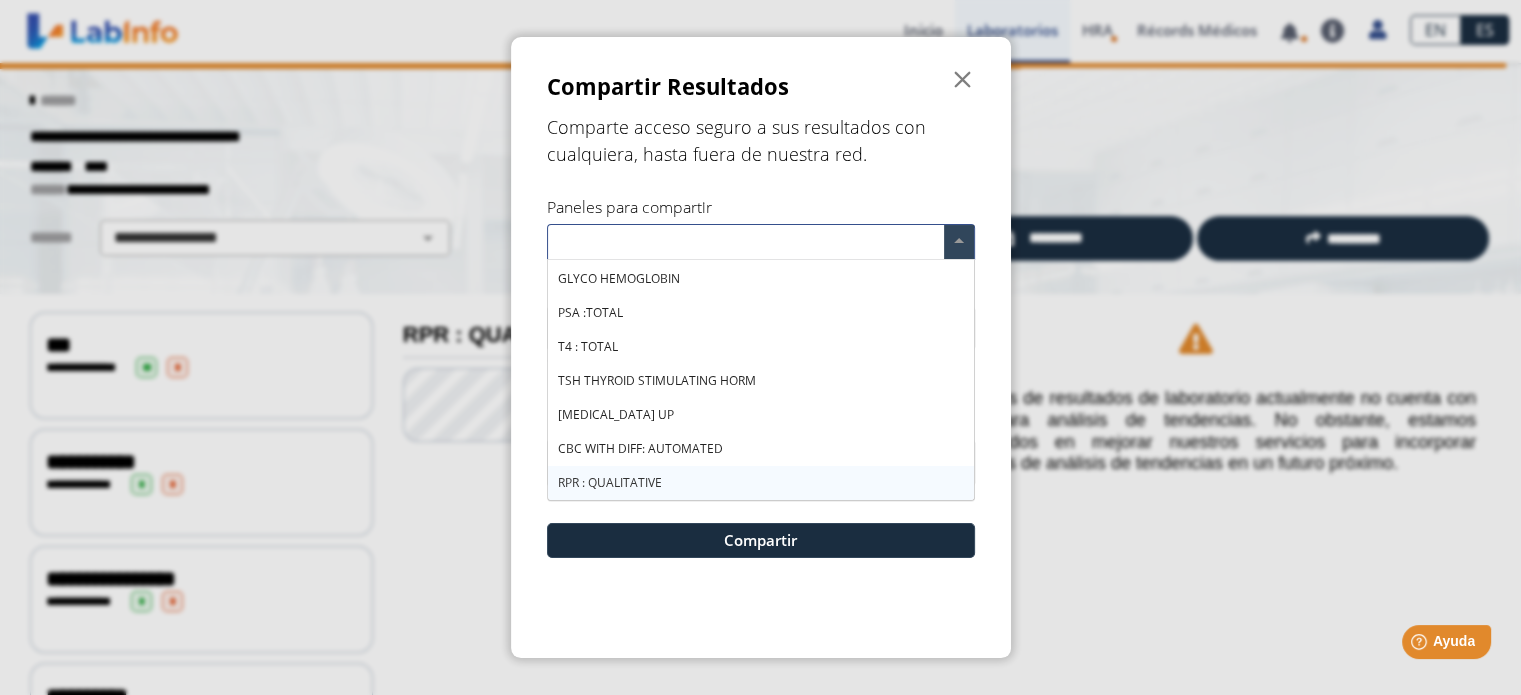click on "RPR : QUALITATIVE" at bounding box center (761, 483) 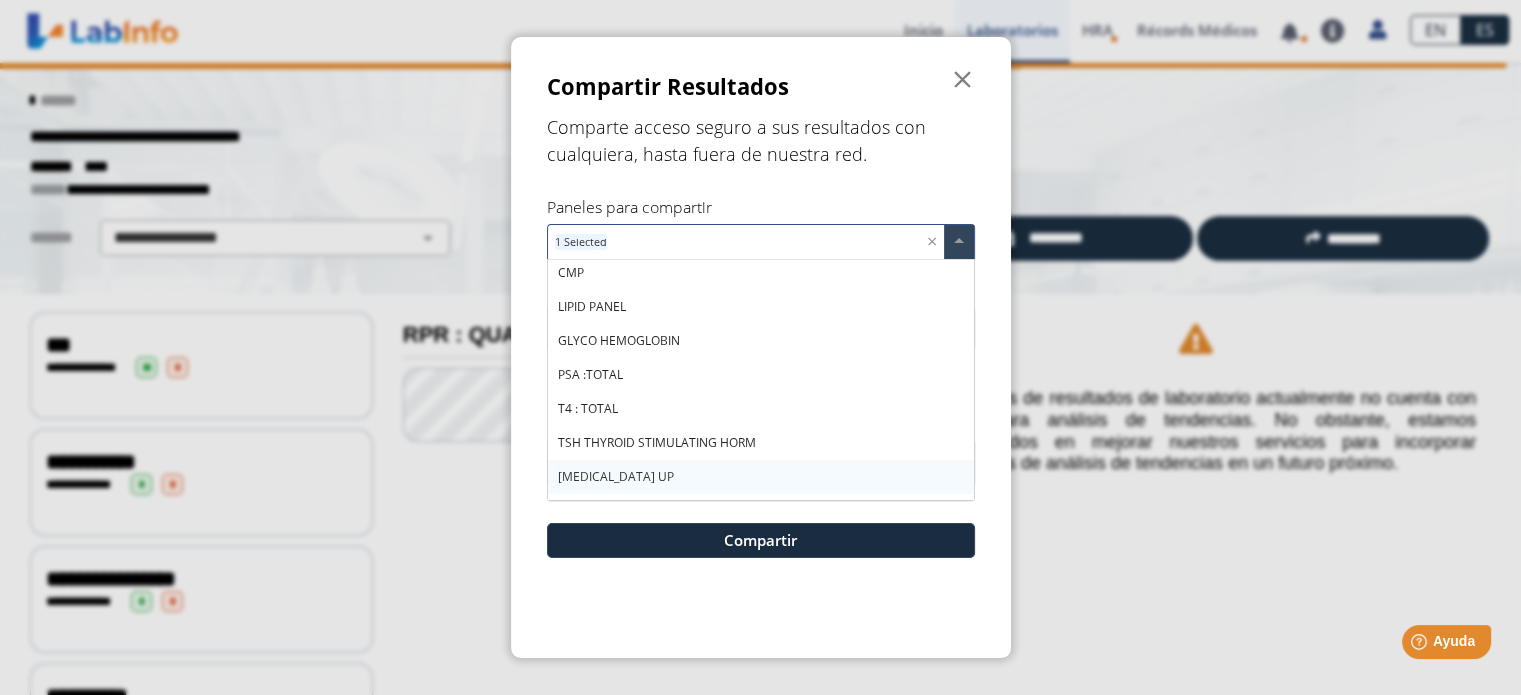 scroll, scrollTop: 0, scrollLeft: 0, axis: both 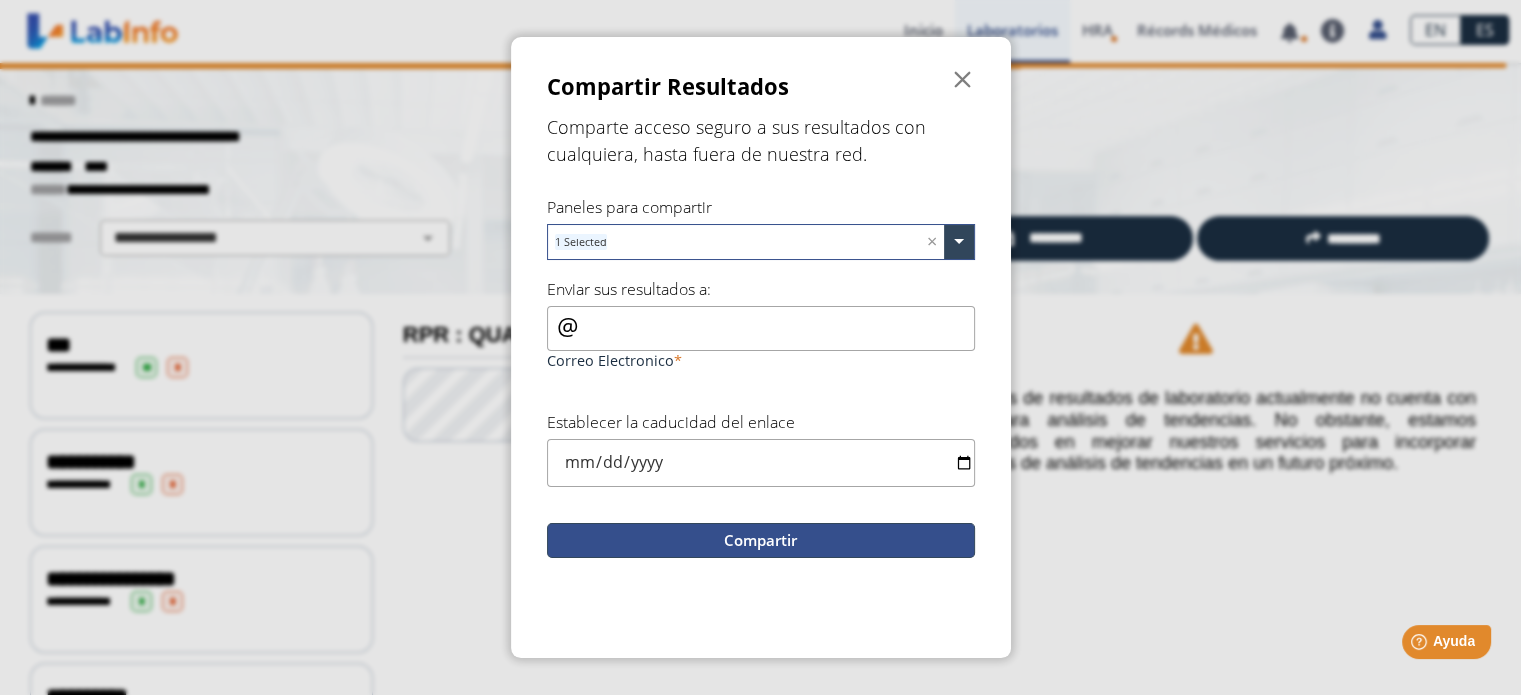 click on "Compartir" 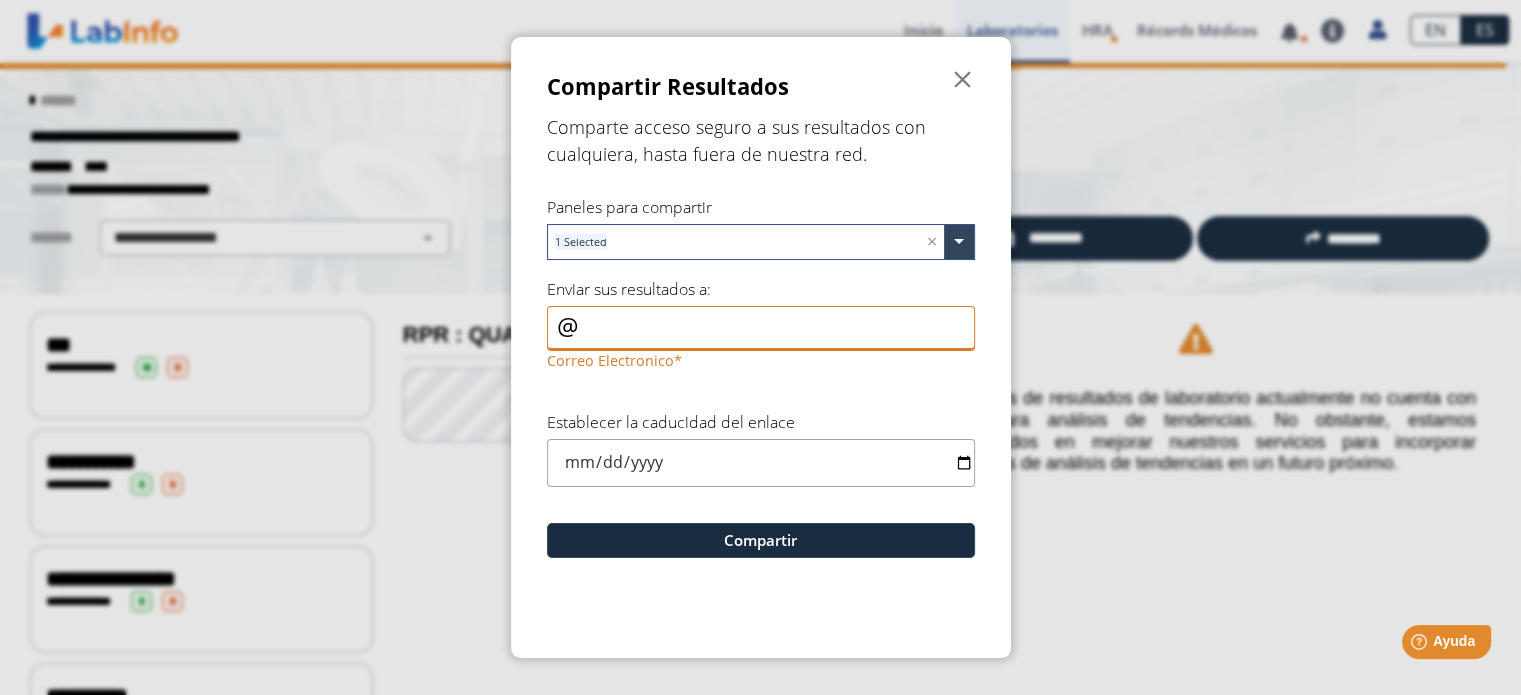 click on "Correo Electronico" at bounding box center (761, 328) 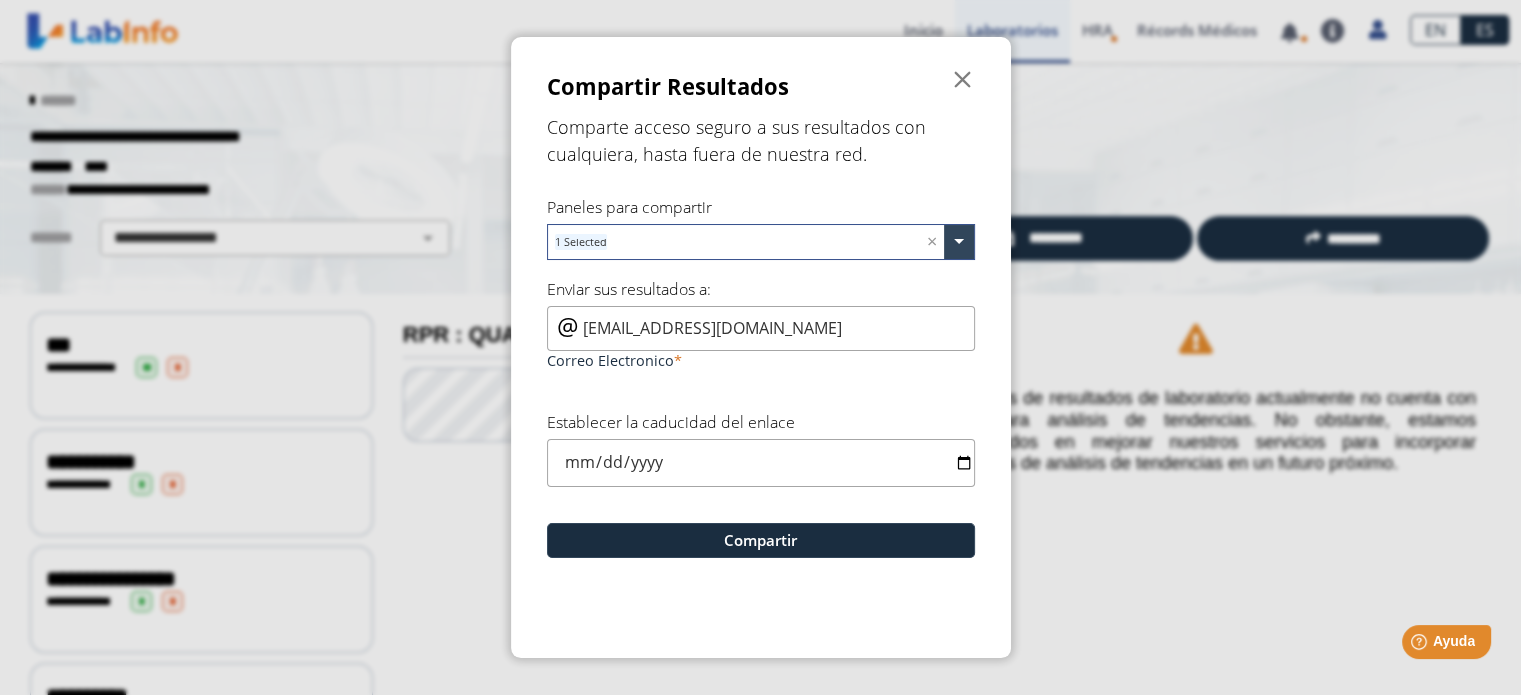 type on "[EMAIL_ADDRESS][DOMAIN_NAME]" 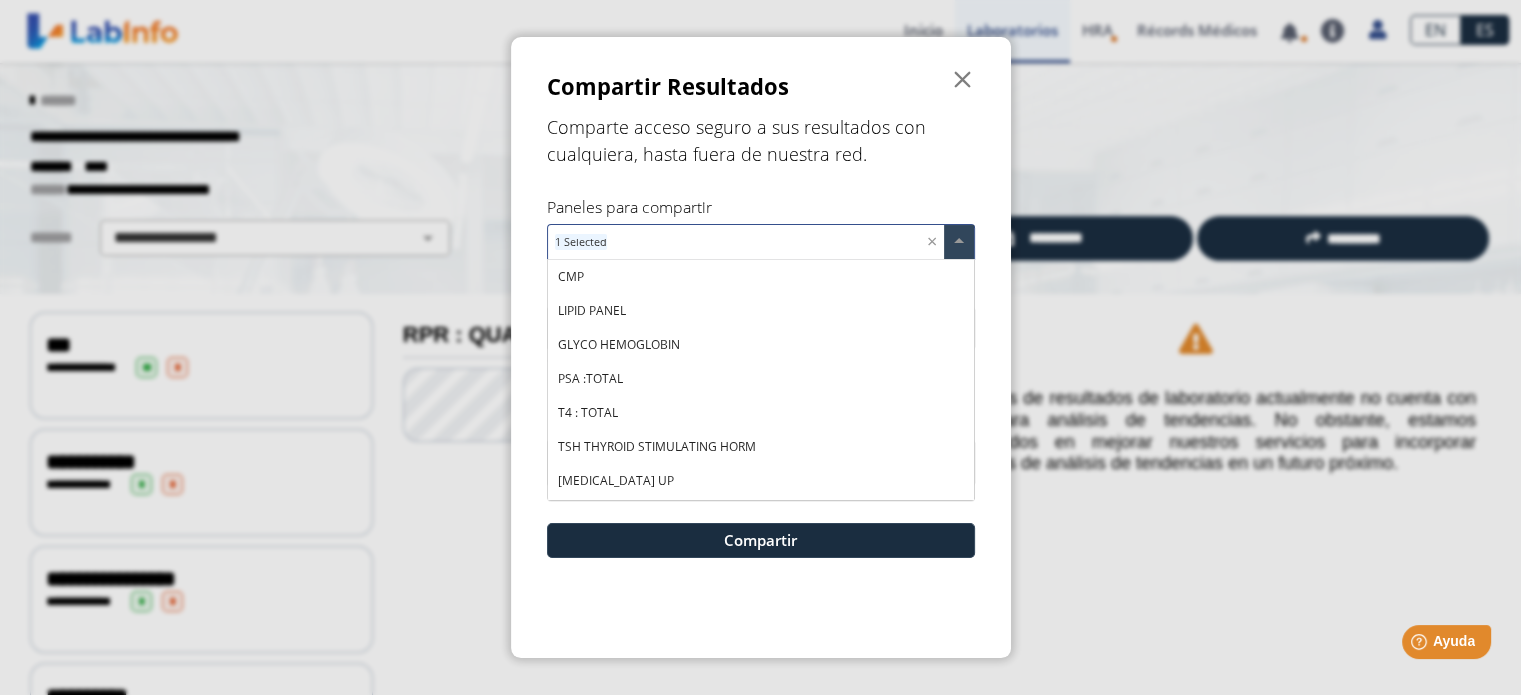 click 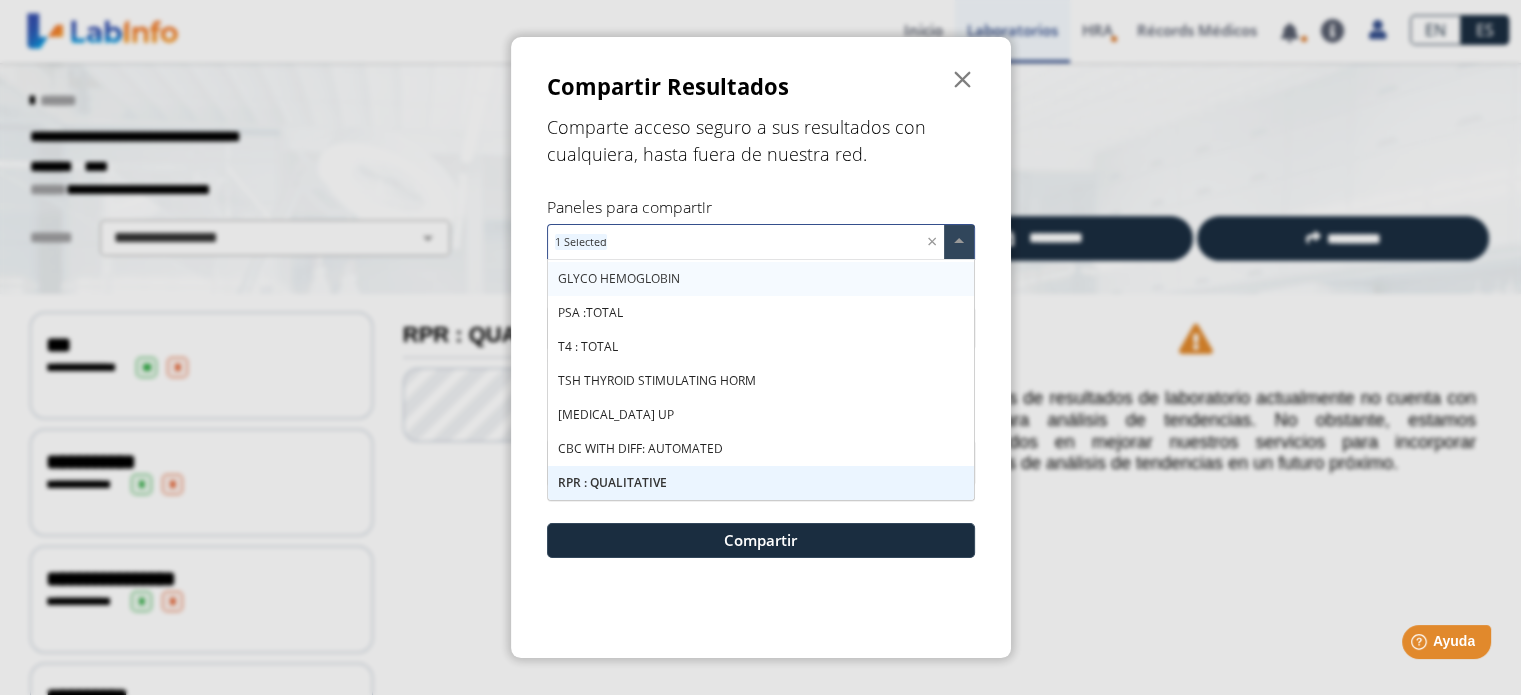 click on "Compartir Resultados  Comparte acceso seguro a sus resultados con cualquiera, hasta fuera de nuestra red. Paneles para compartir 1 Selected × CMP LIPID PANEL GLYCO HEMOGLOBIN PSA :TOTAL T4 : TOTAL TSH THYROID STIMULATING HORM [MEDICAL_DATA] UP CBC WITH DIFF: AUTOMATED RPR : QUALITATIVE Enviar sus resultados a: [EMAIL_ADDRESS][DOMAIN_NAME] Correo Electronico Establecer la caducidad del enlace Compartir" 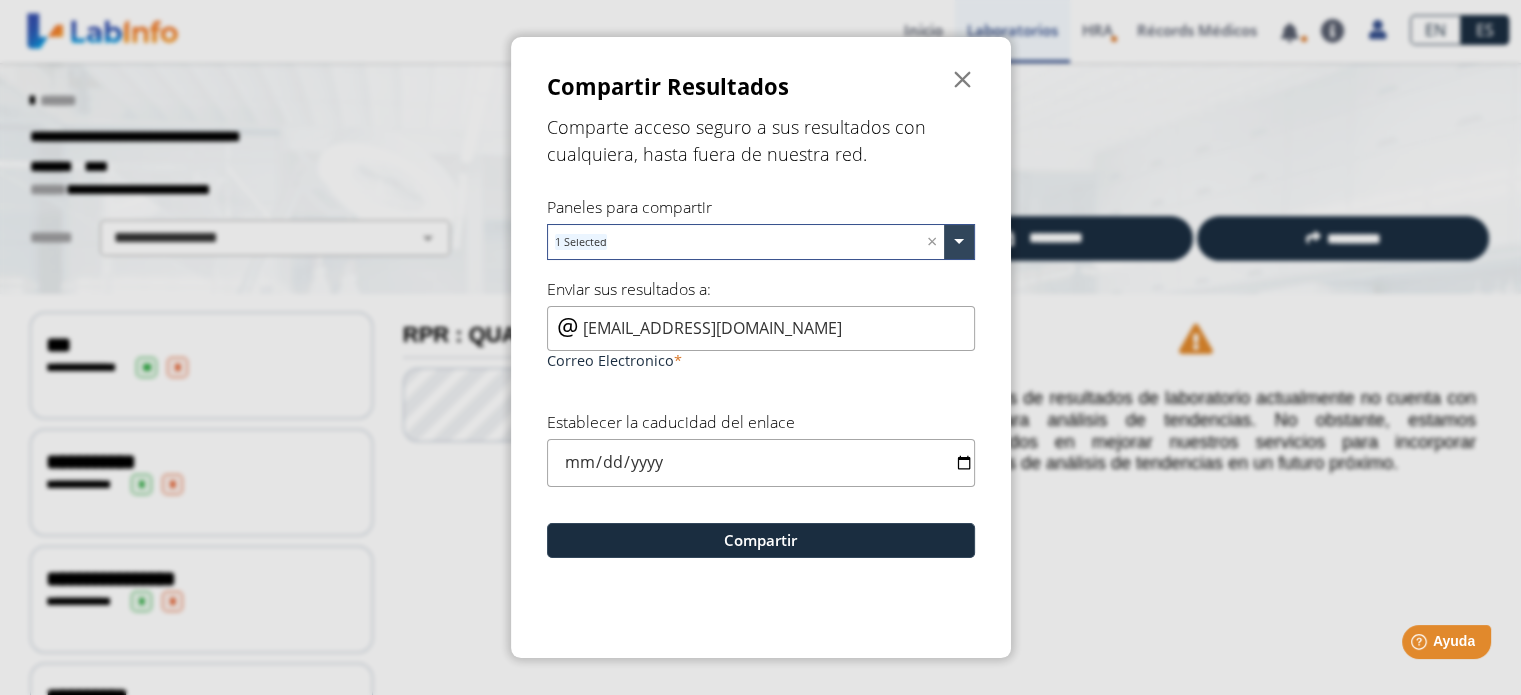 click at bounding box center (761, 462) 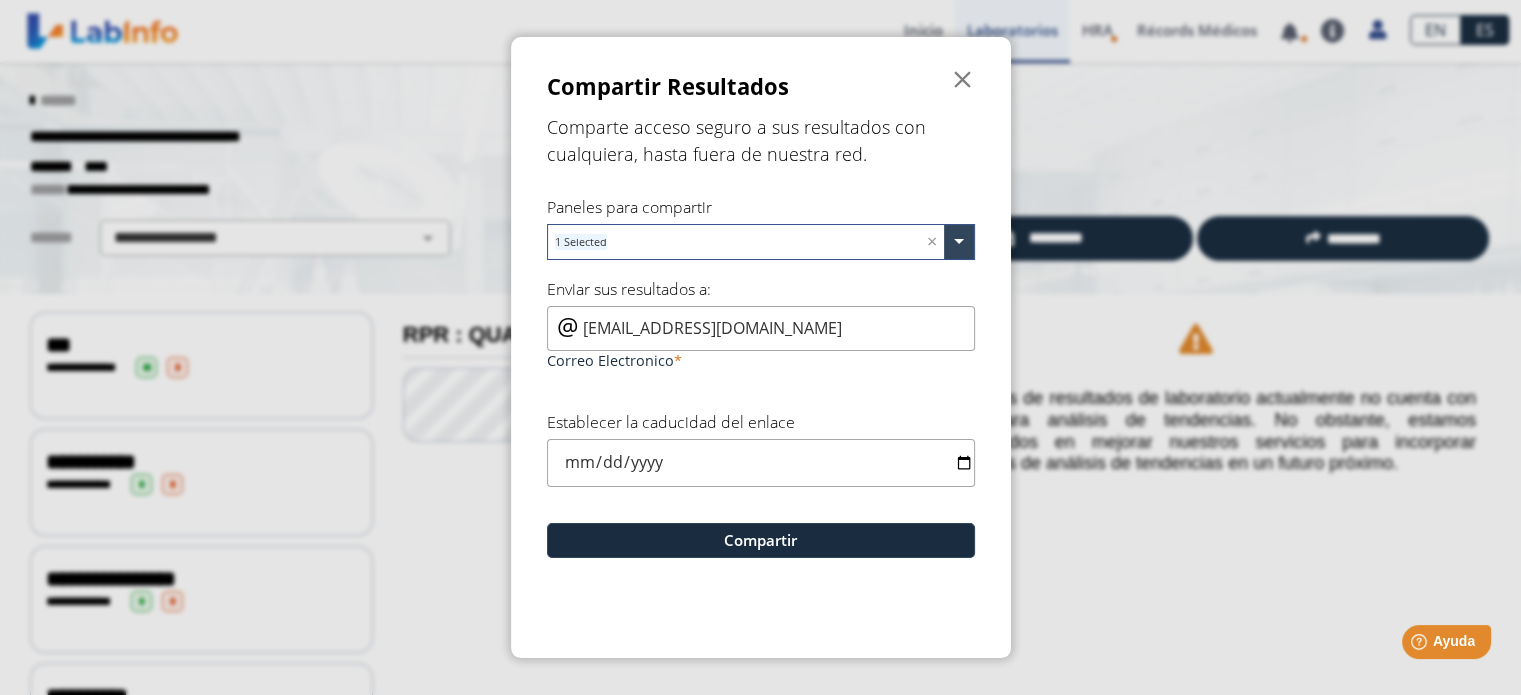 type on "[DATE]" 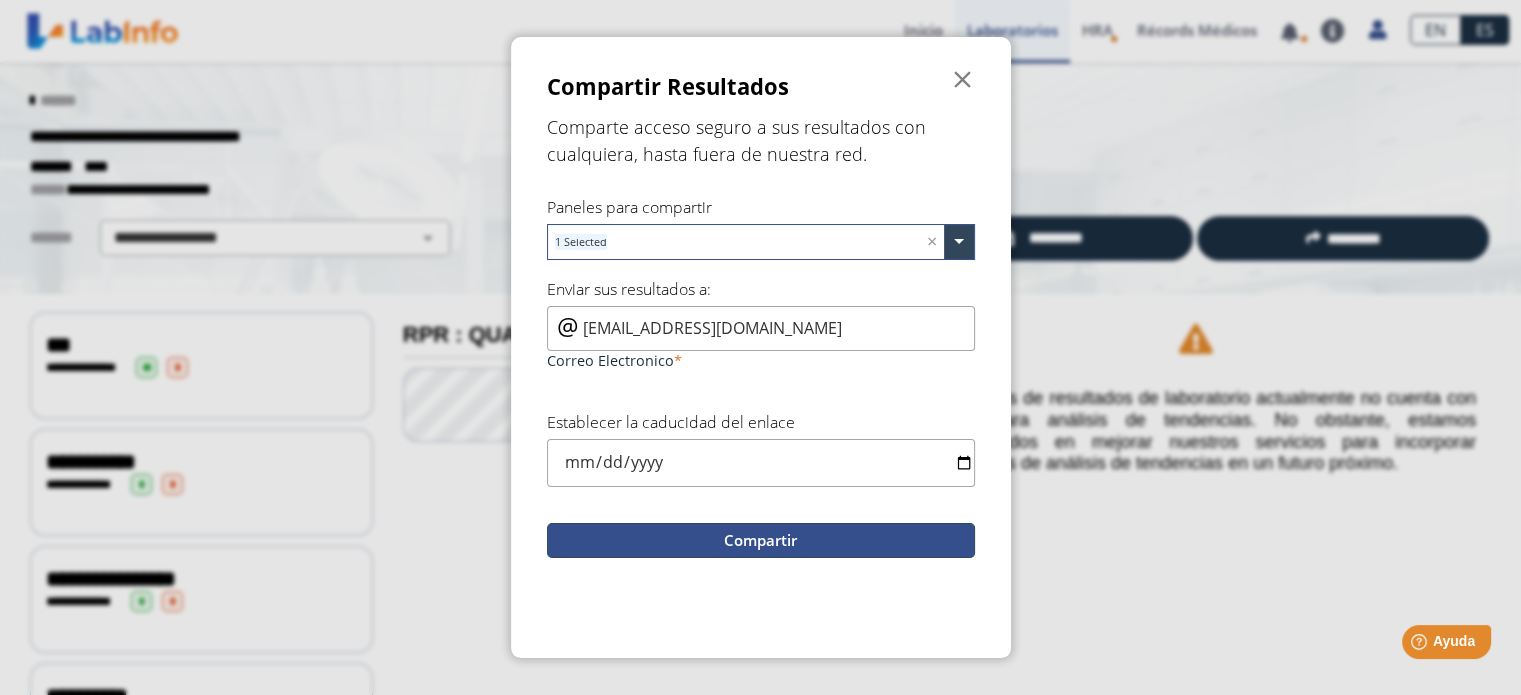 click on "Compartir" 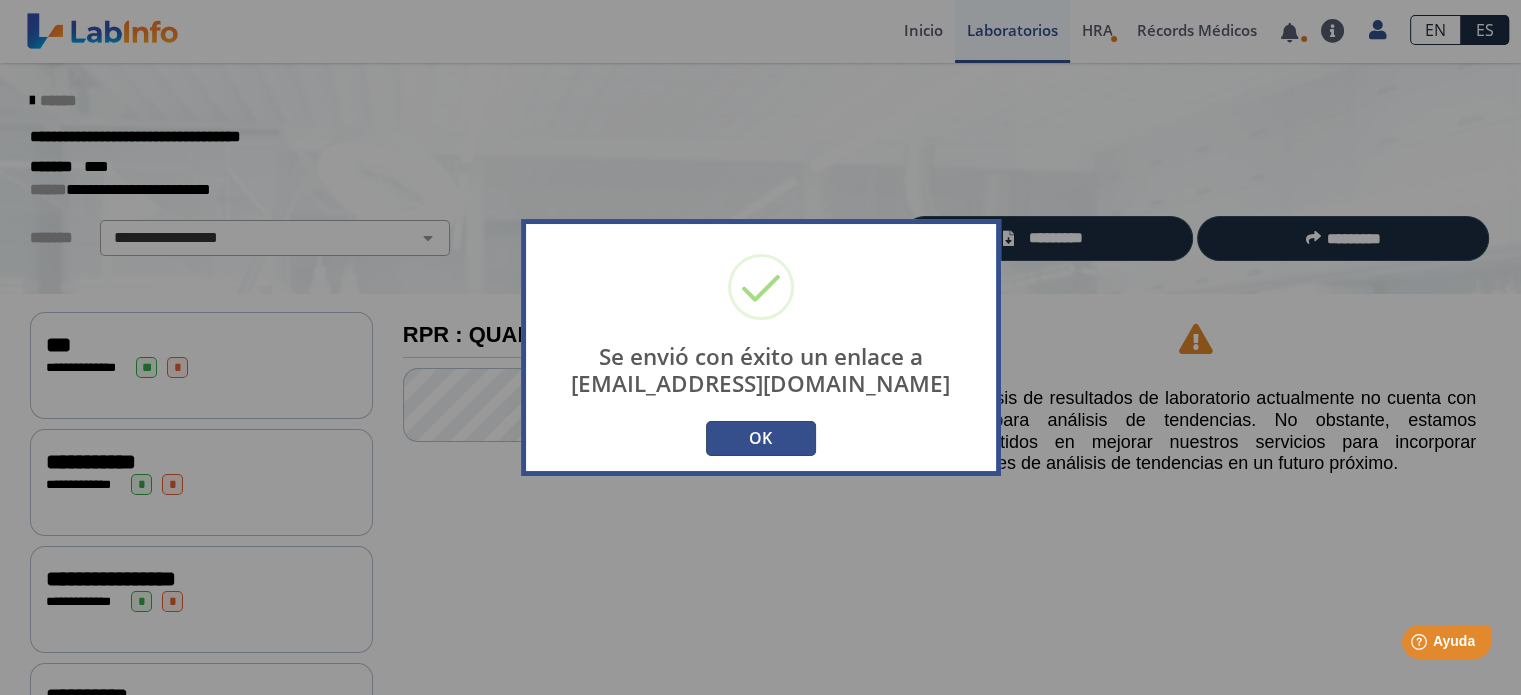 click on "OK" at bounding box center [761, 438] 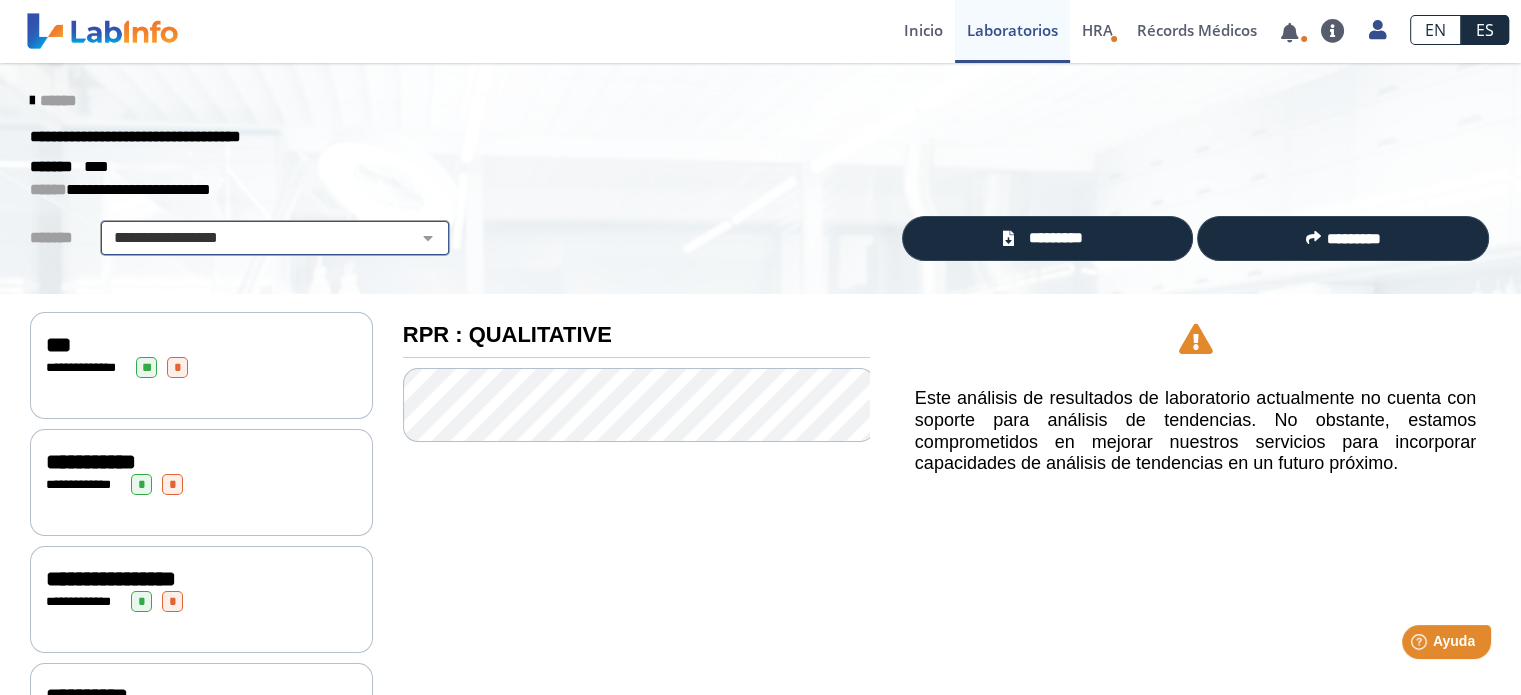 click on "**********" 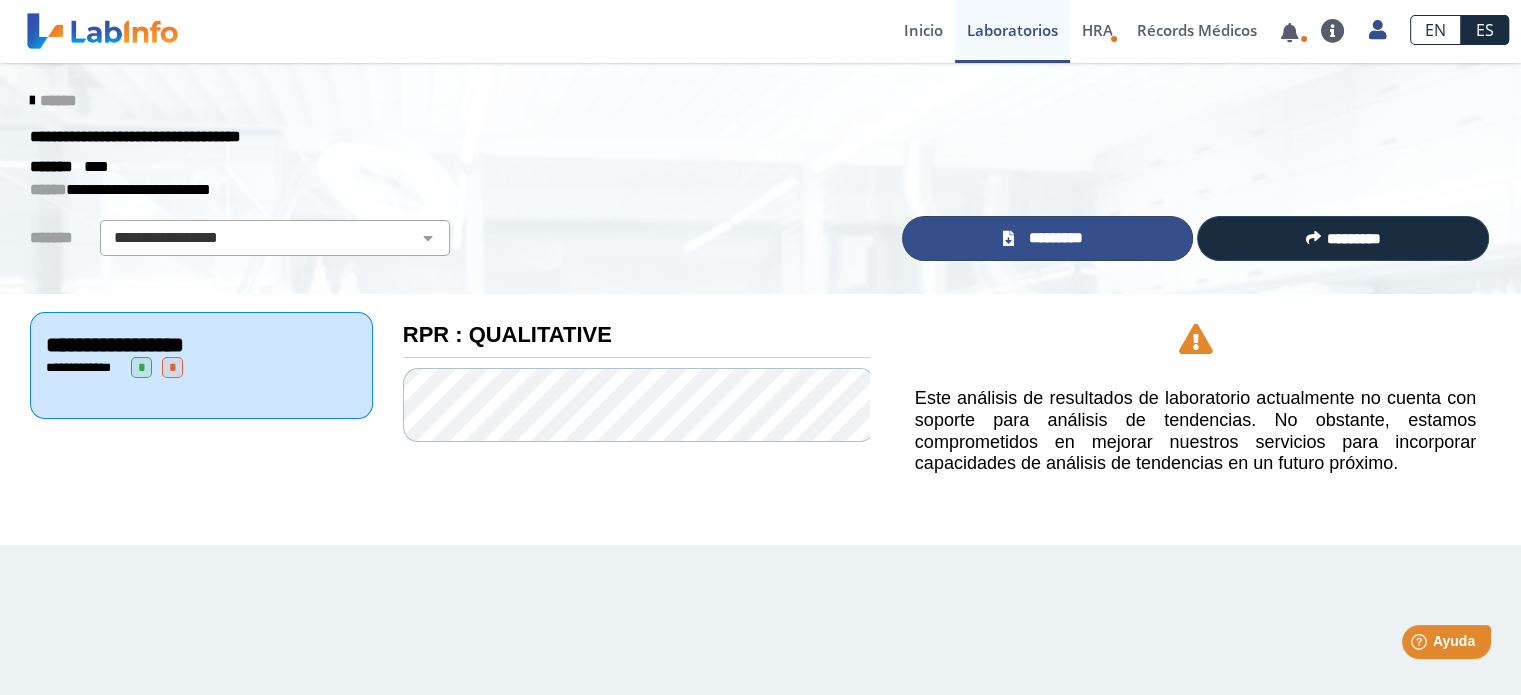 click on "*********" 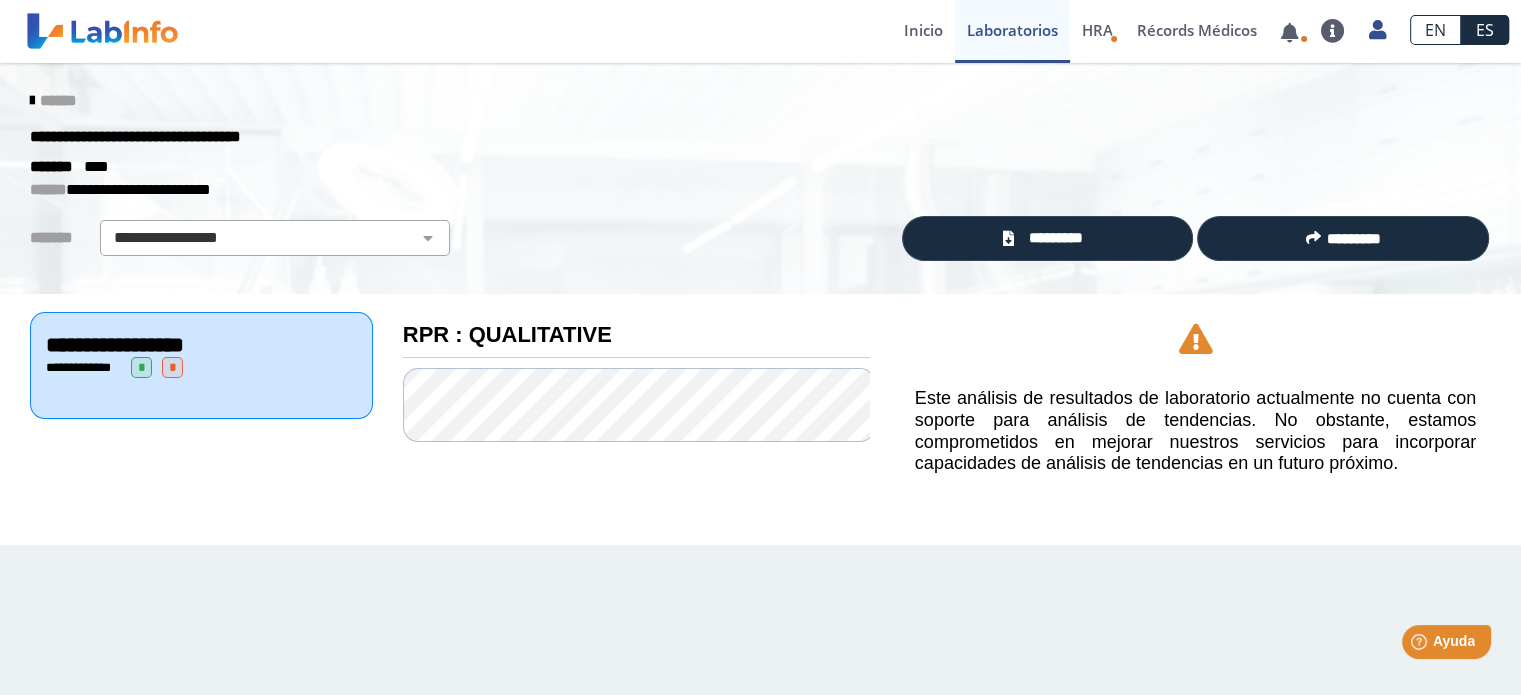 click on "**********" 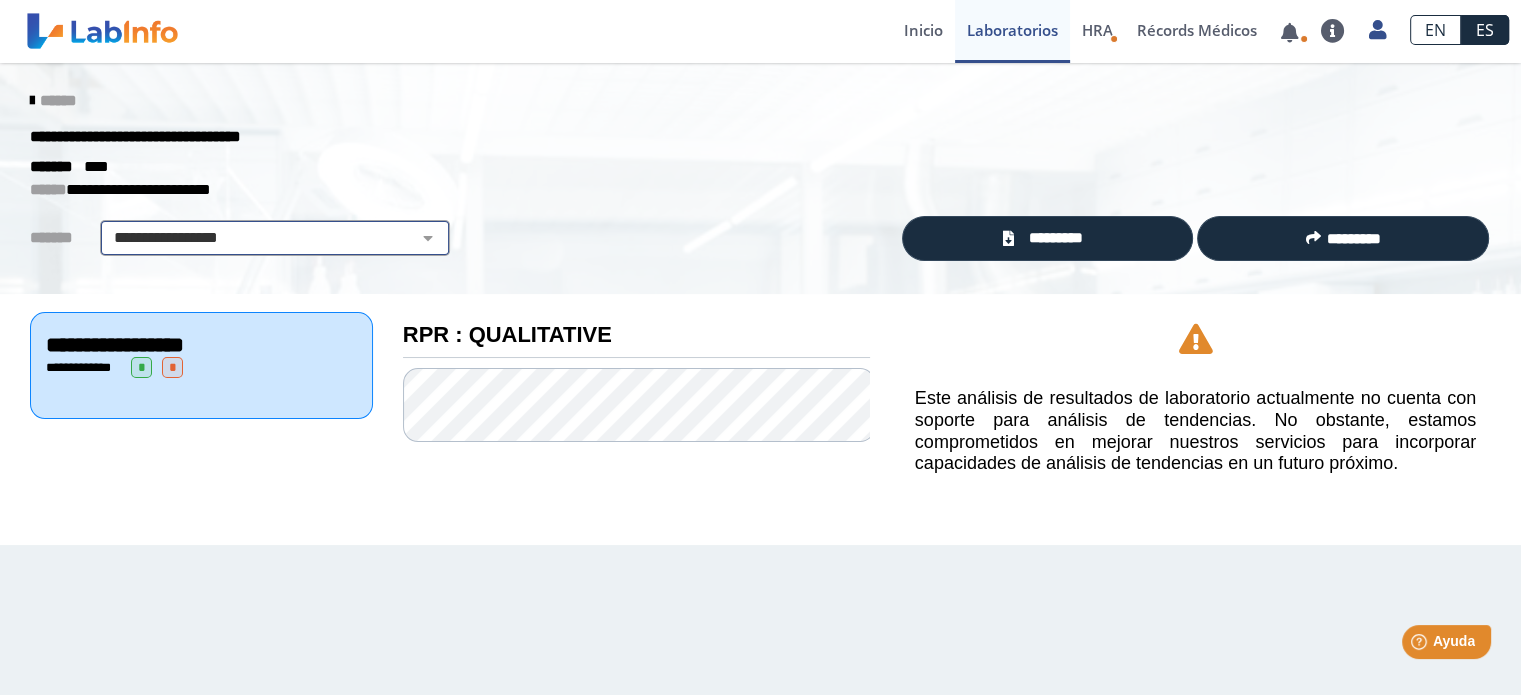 click on "**********" 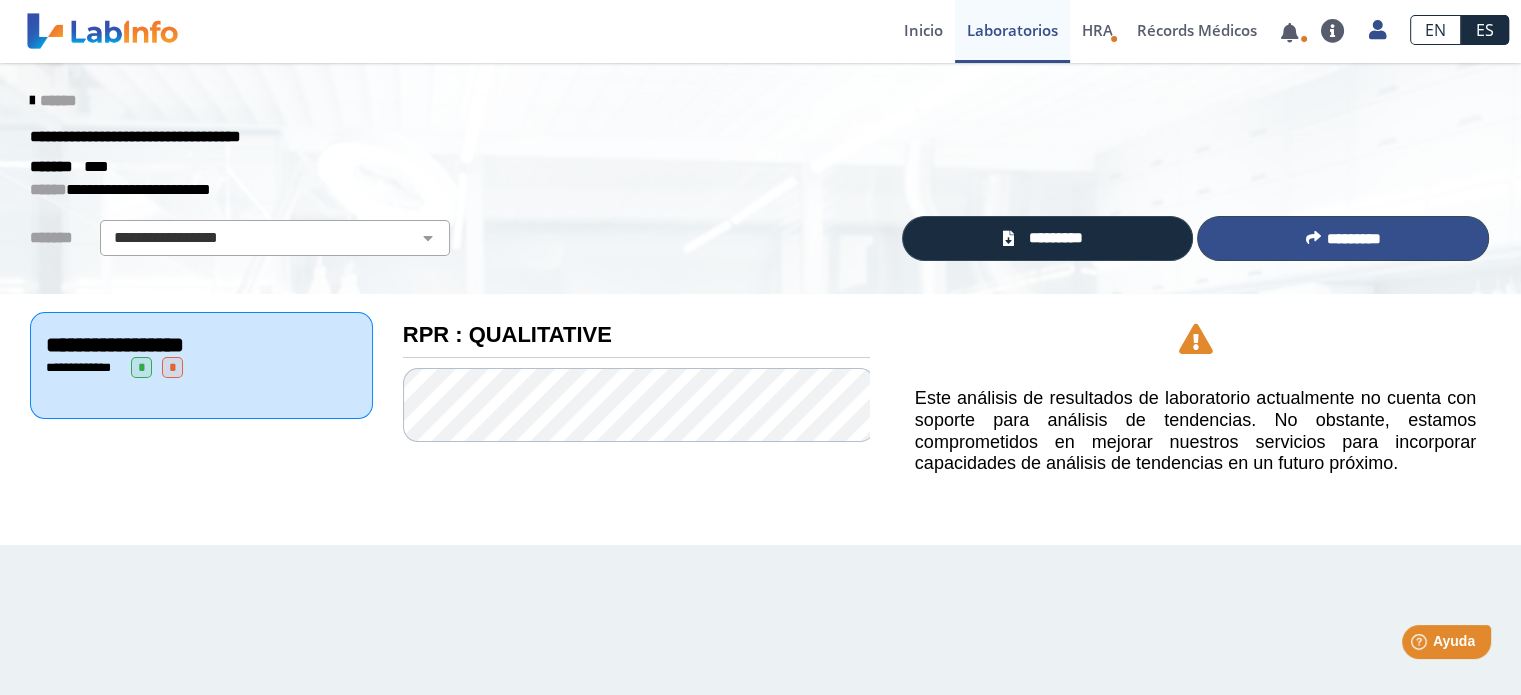 click on "*********" 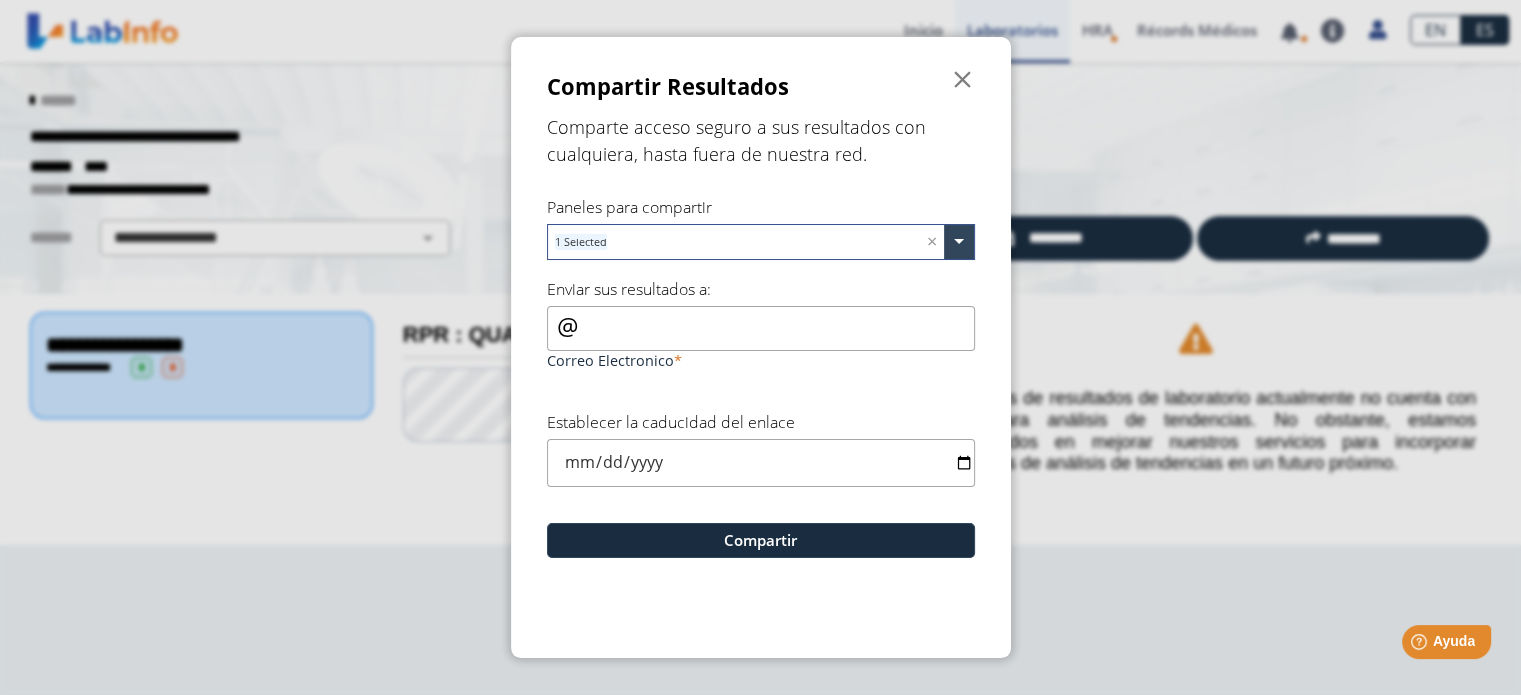 click 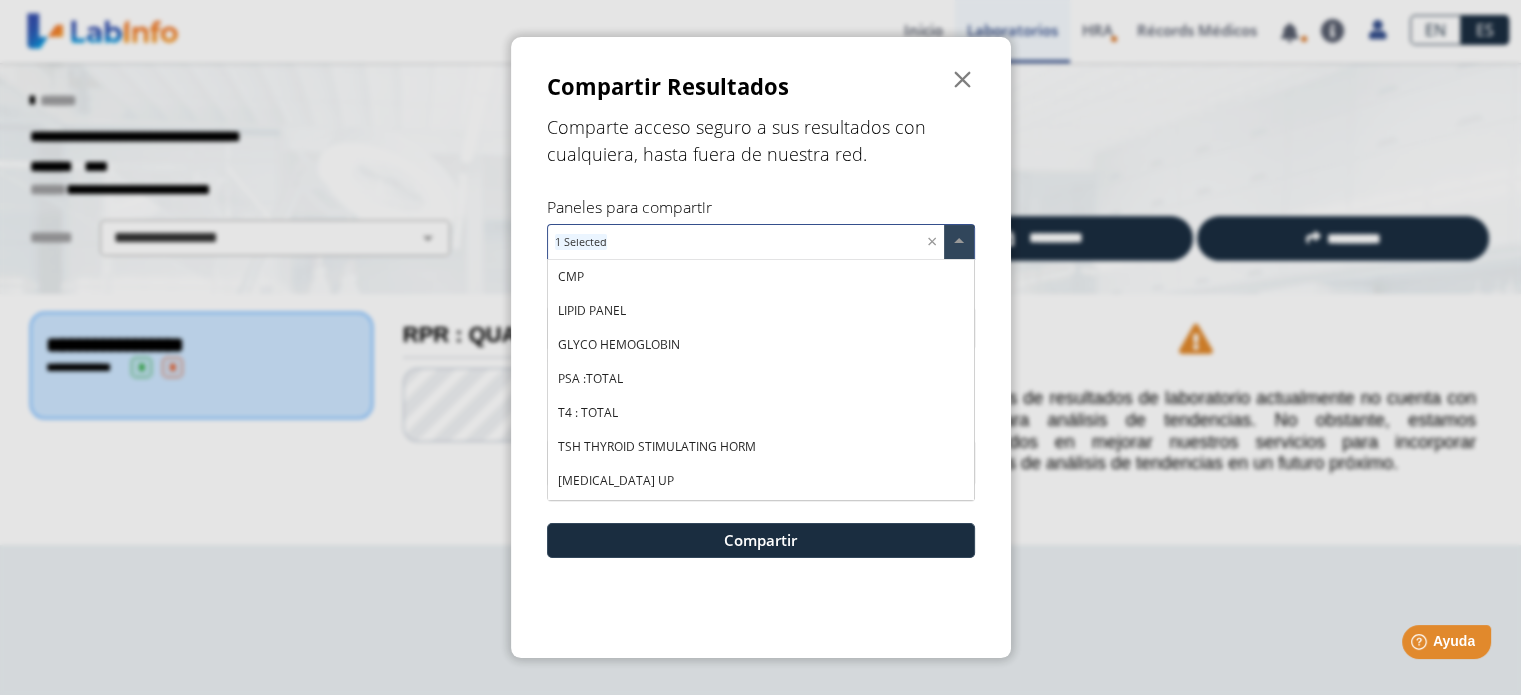 scroll, scrollTop: 66, scrollLeft: 0, axis: vertical 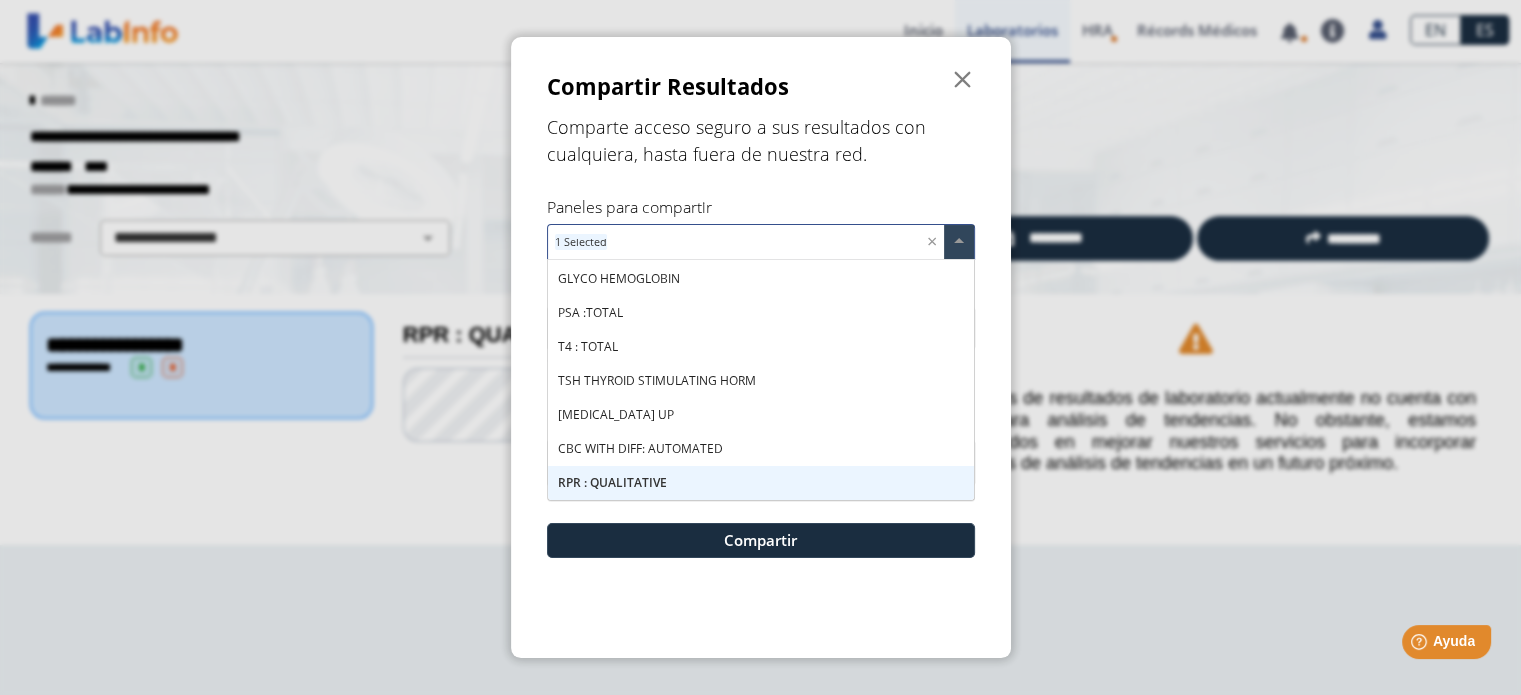 click on "RPR : QUALITATIVE" at bounding box center (761, 483) 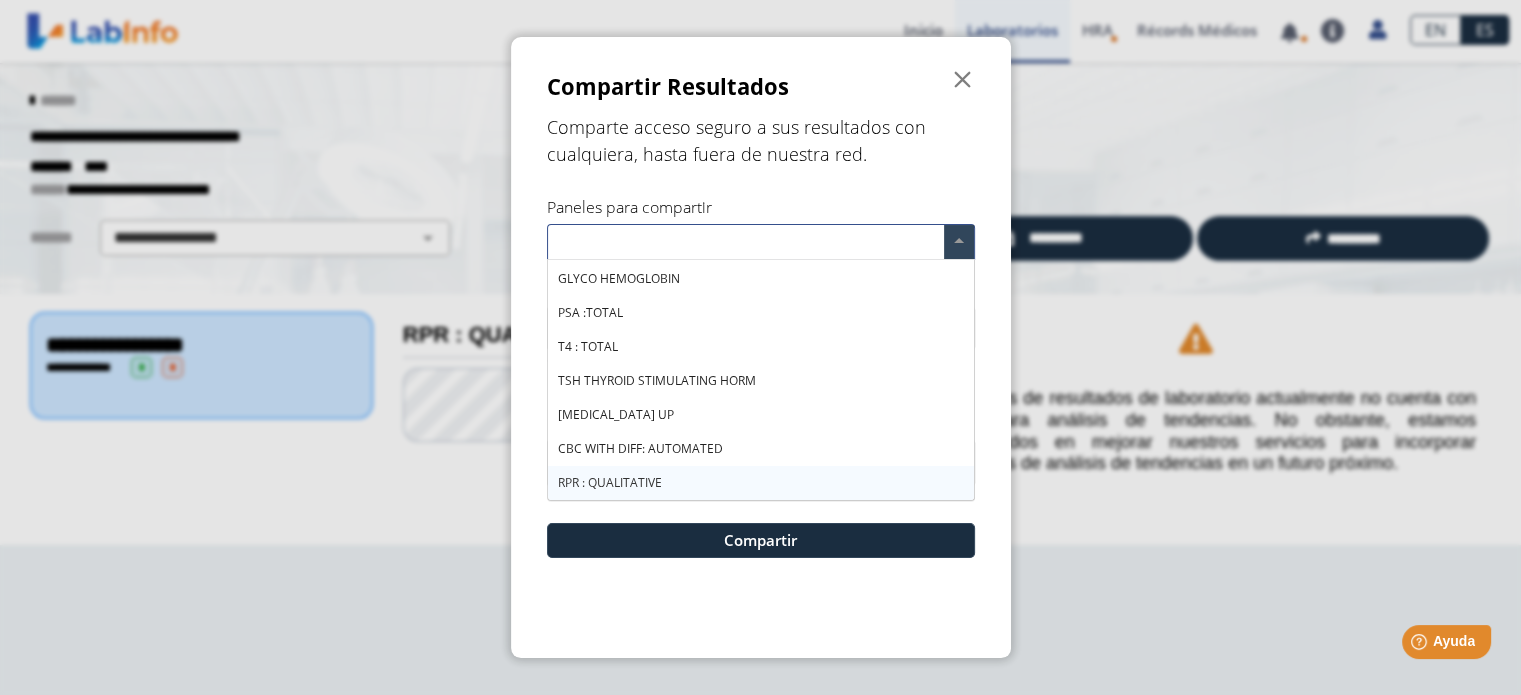 click on "RPR : QUALITATIVE" at bounding box center (761, 483) 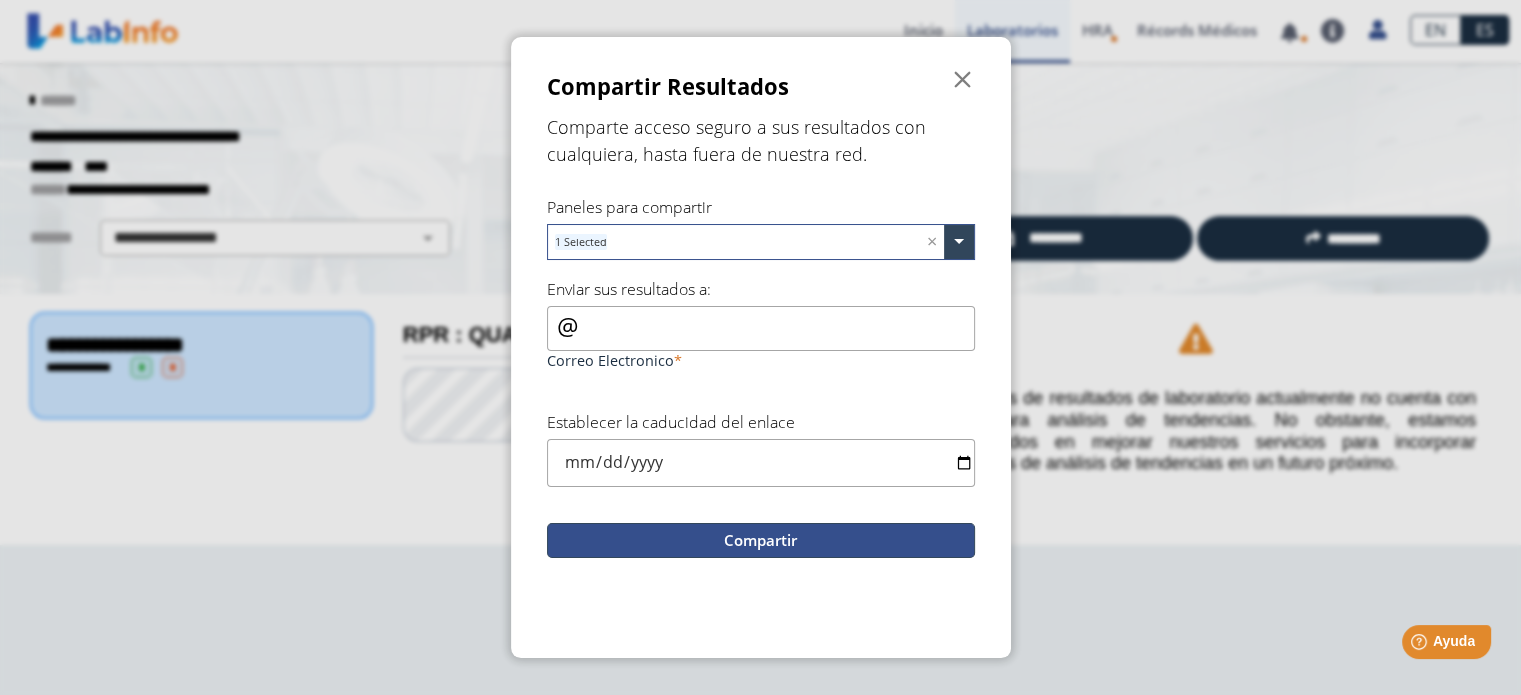 click on "Compartir" 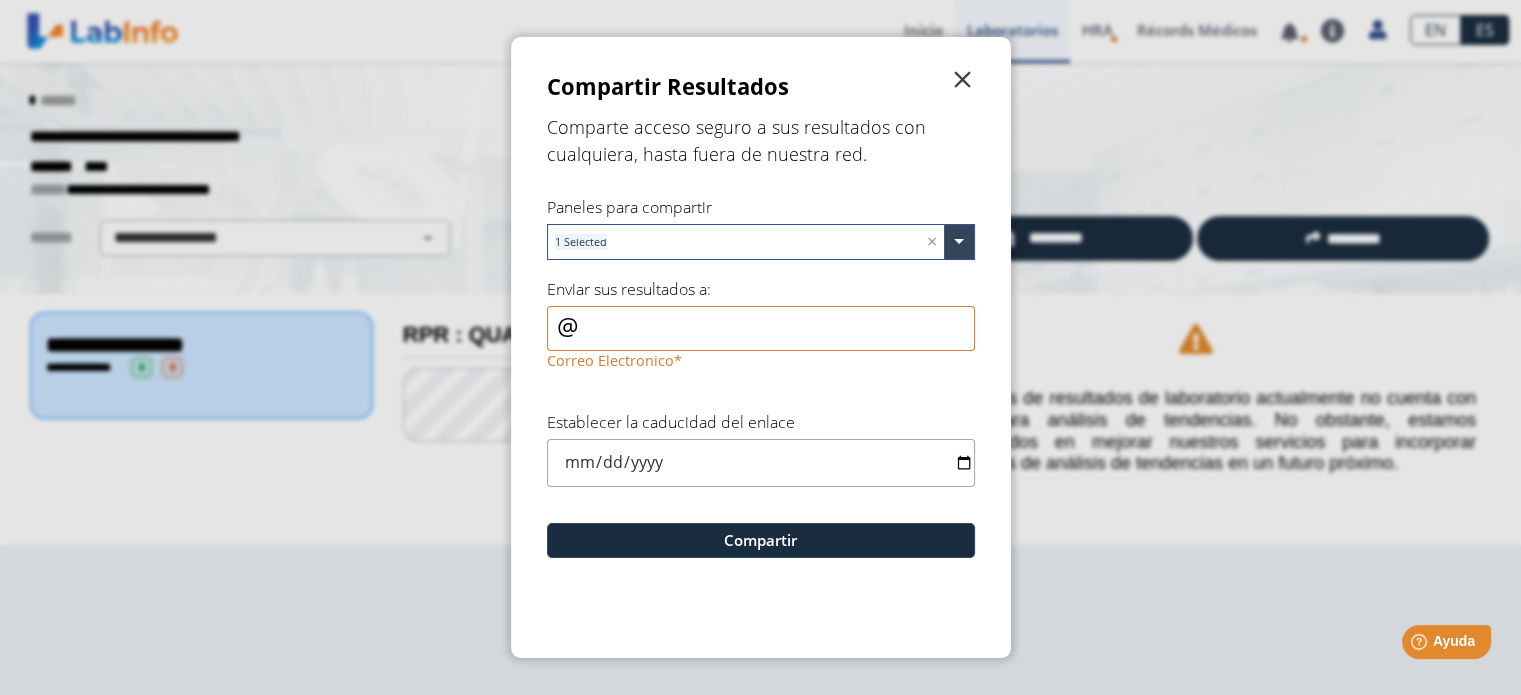 click on "" 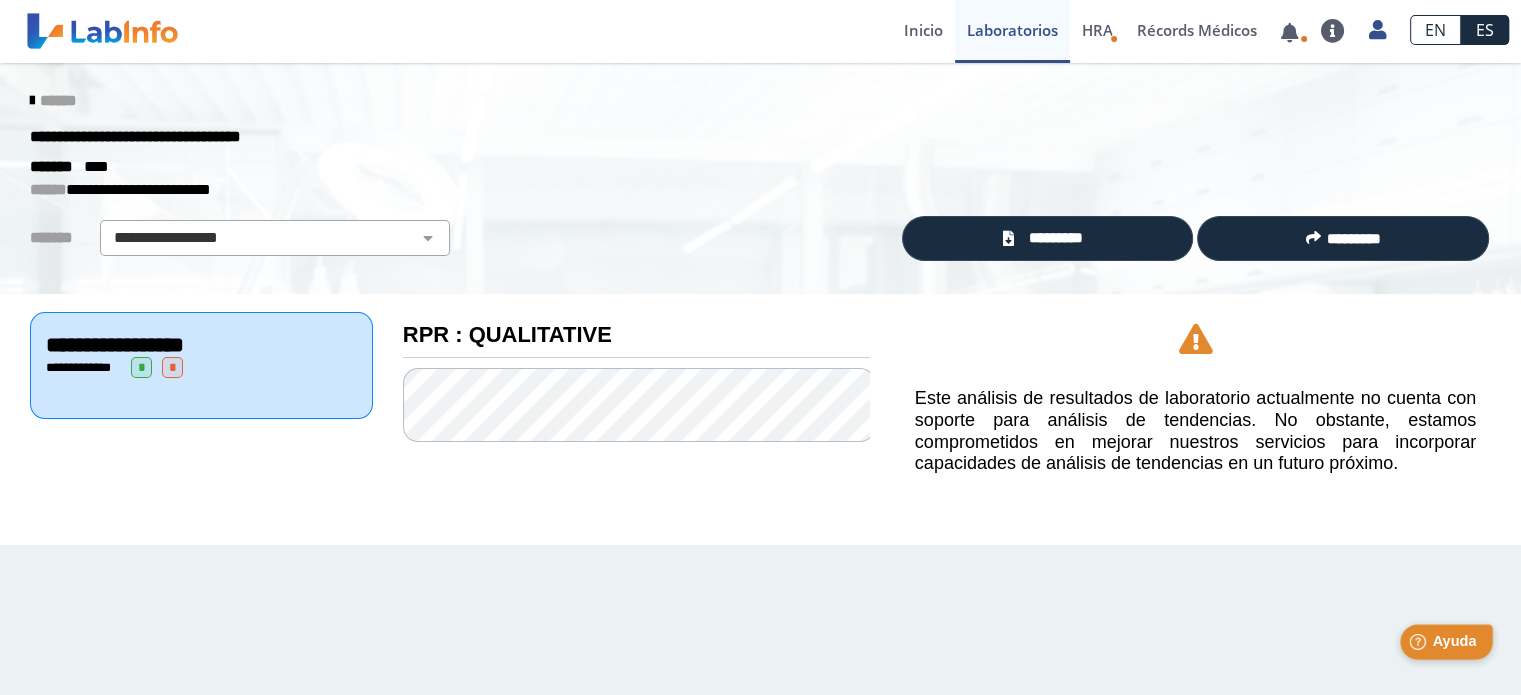 click on "Help [PERSON_NAME]" at bounding box center (1446, 641) 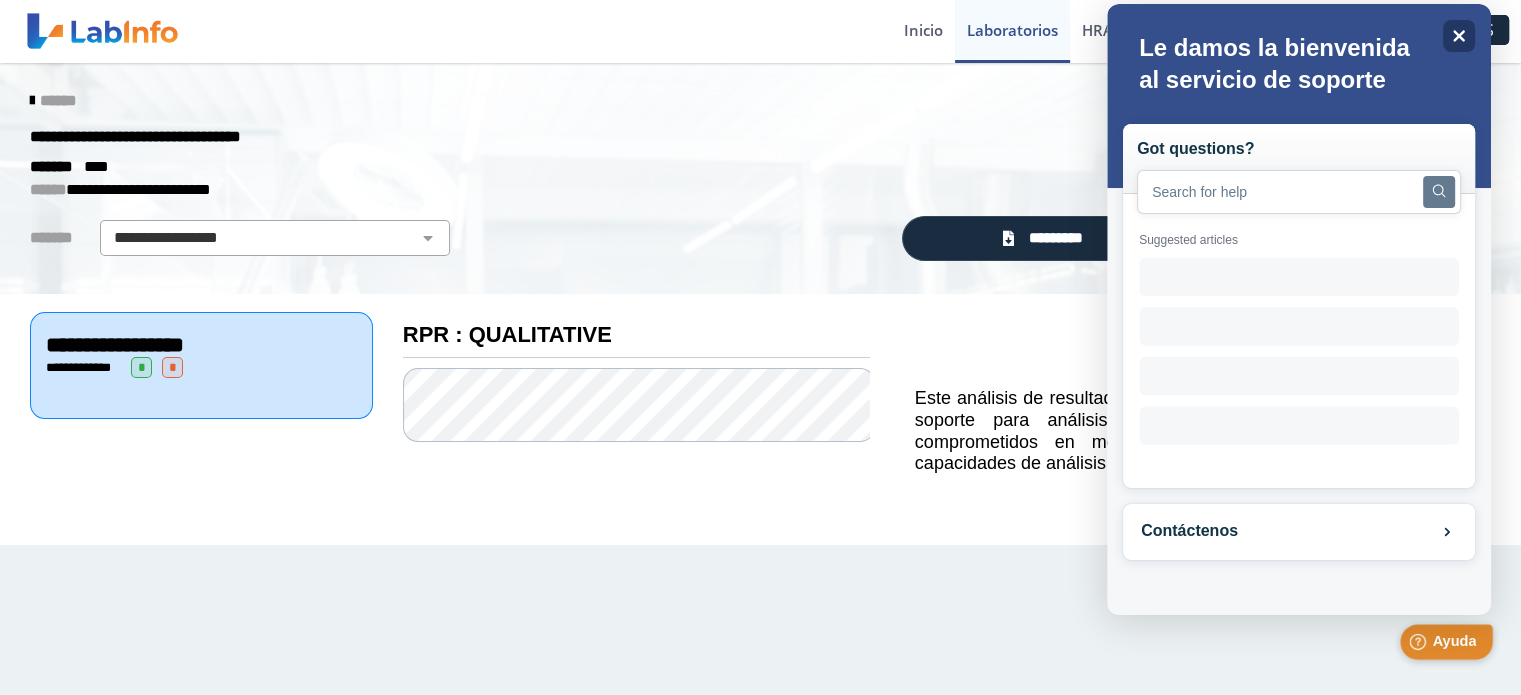 scroll, scrollTop: 0, scrollLeft: 0, axis: both 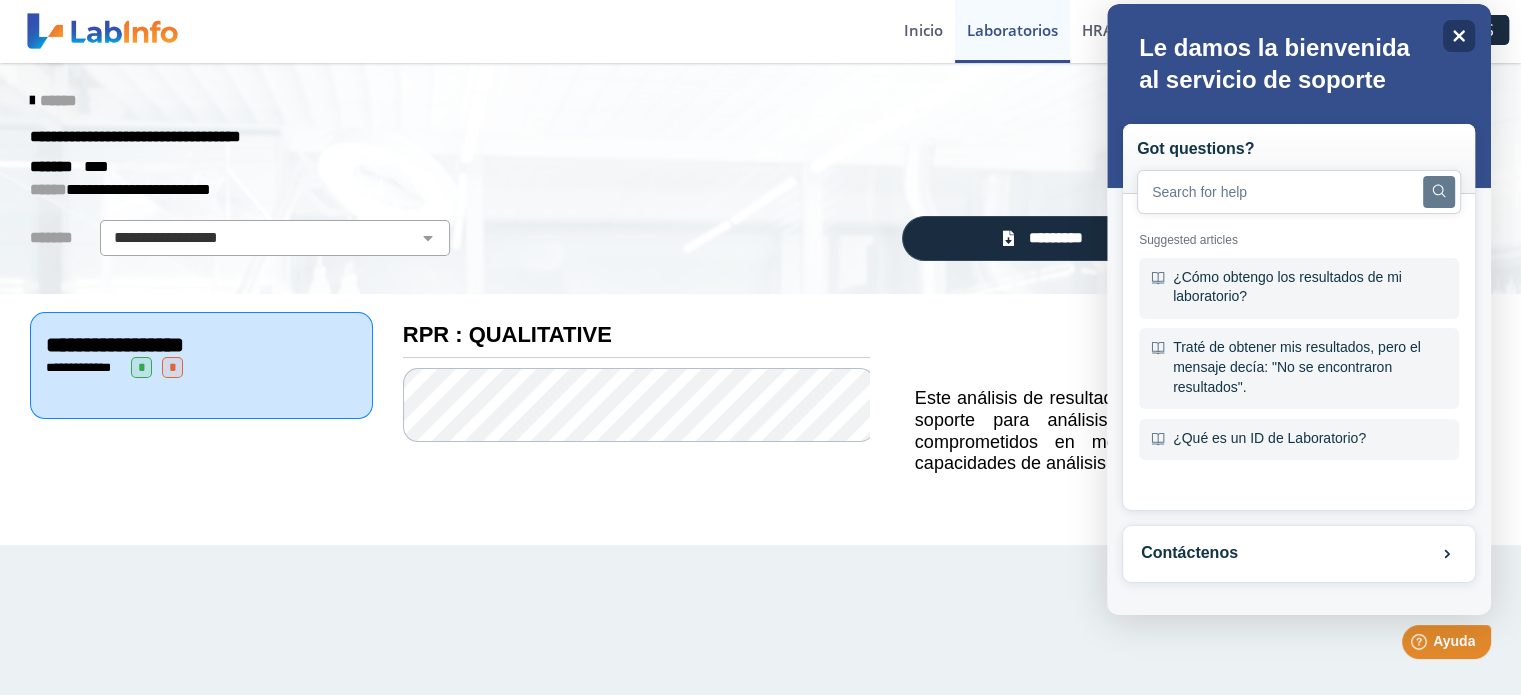 click on "**********" 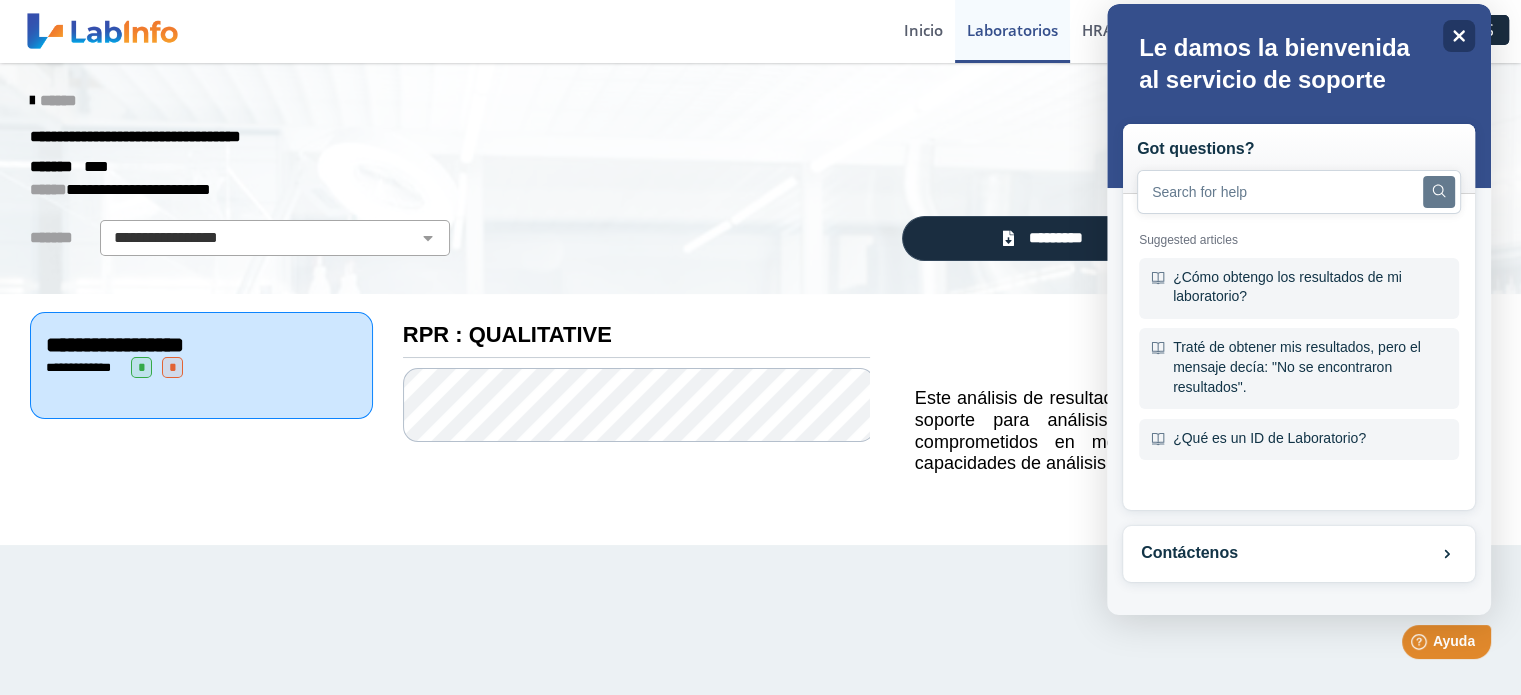 click on "Got questions? Search Suggested articles ¿Cómo obtengo los resultados de mi laboratorio? Traté de obtener mis resultados, pero el mensaje decía: "No se encontraron resultados". ¿Qué es un ID de Laboratorio? Contáctenos" at bounding box center (1299, 309) 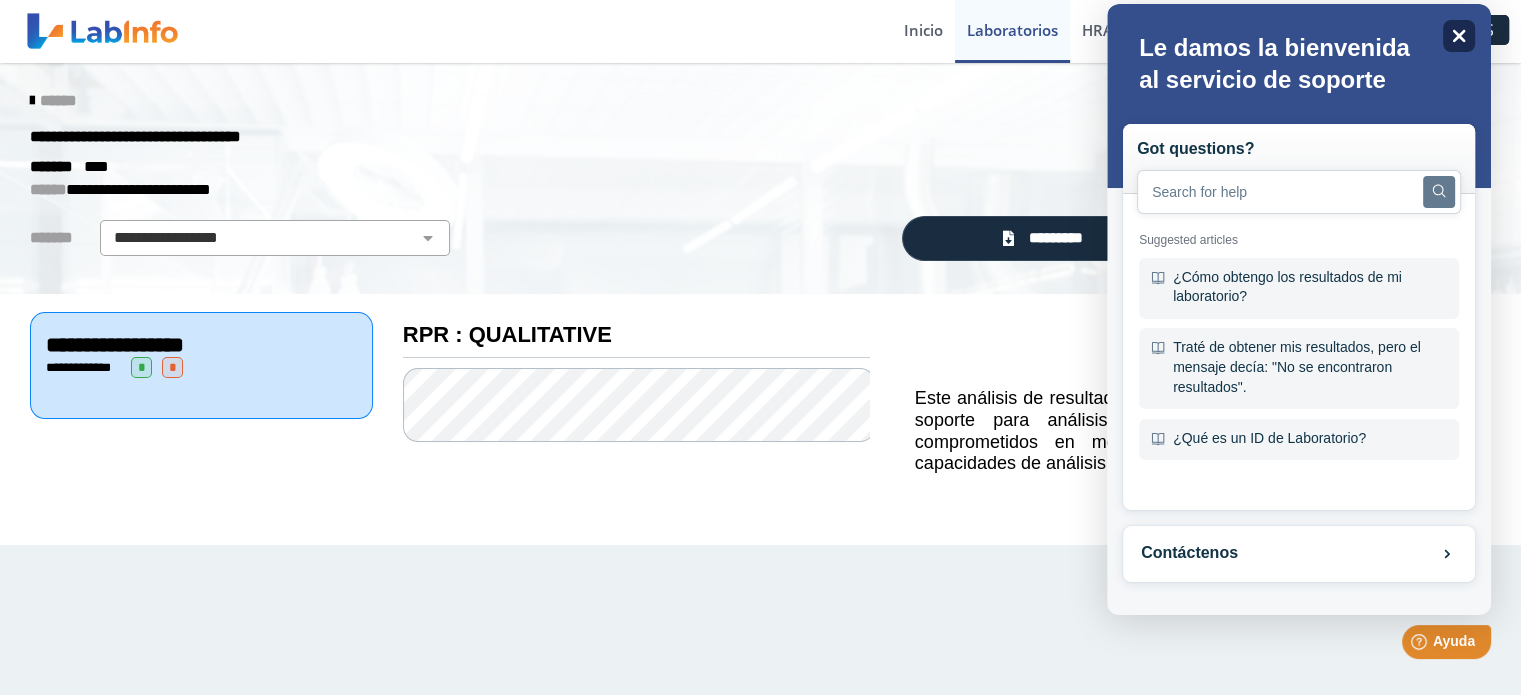 click on "Close" 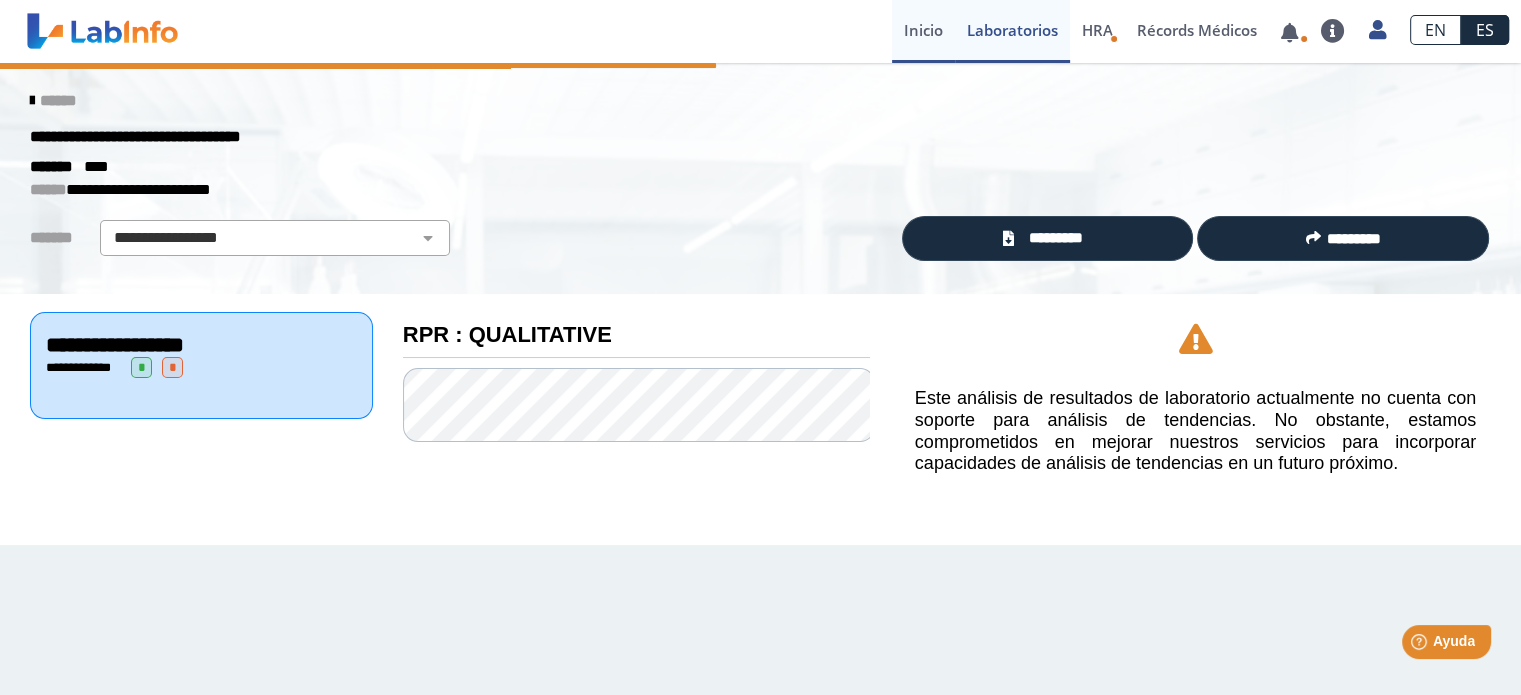 click on "Inicio" at bounding box center (923, 31) 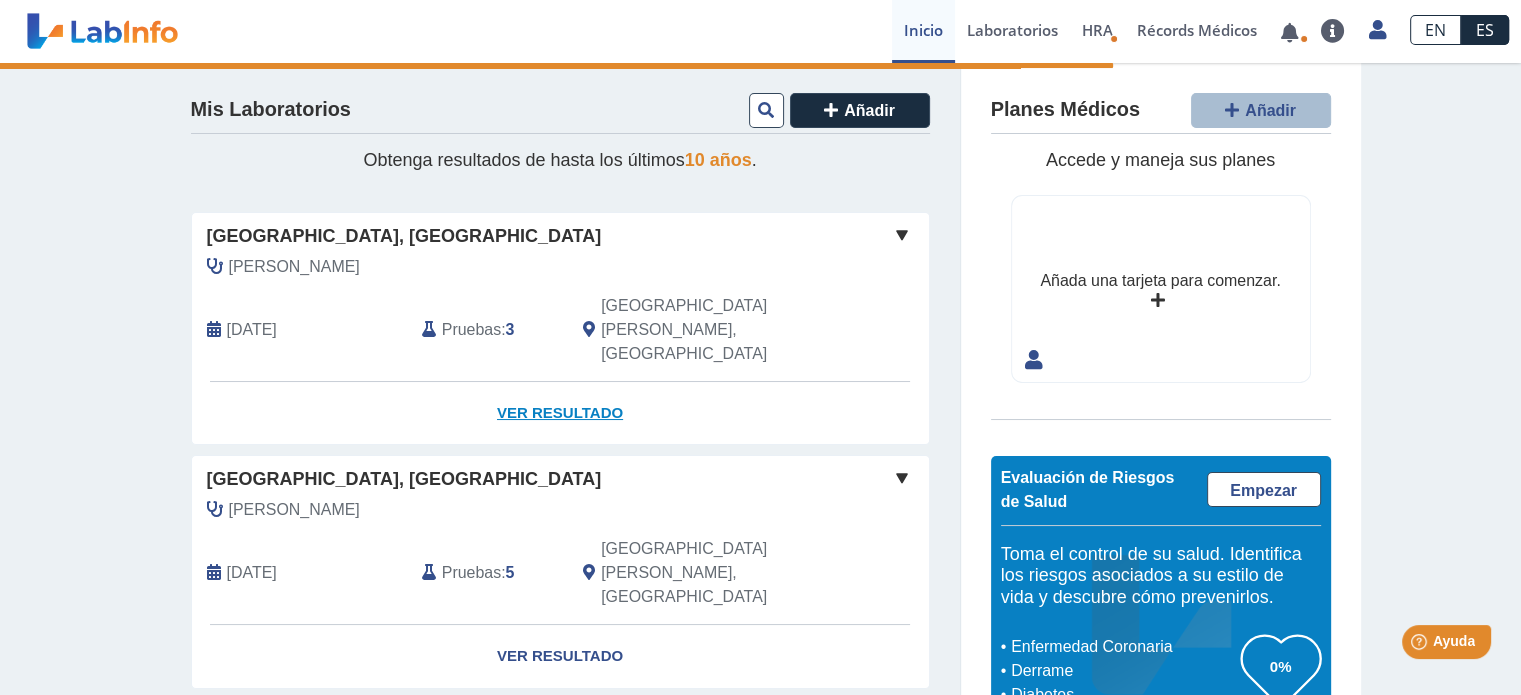 click on "Ver Resultado" 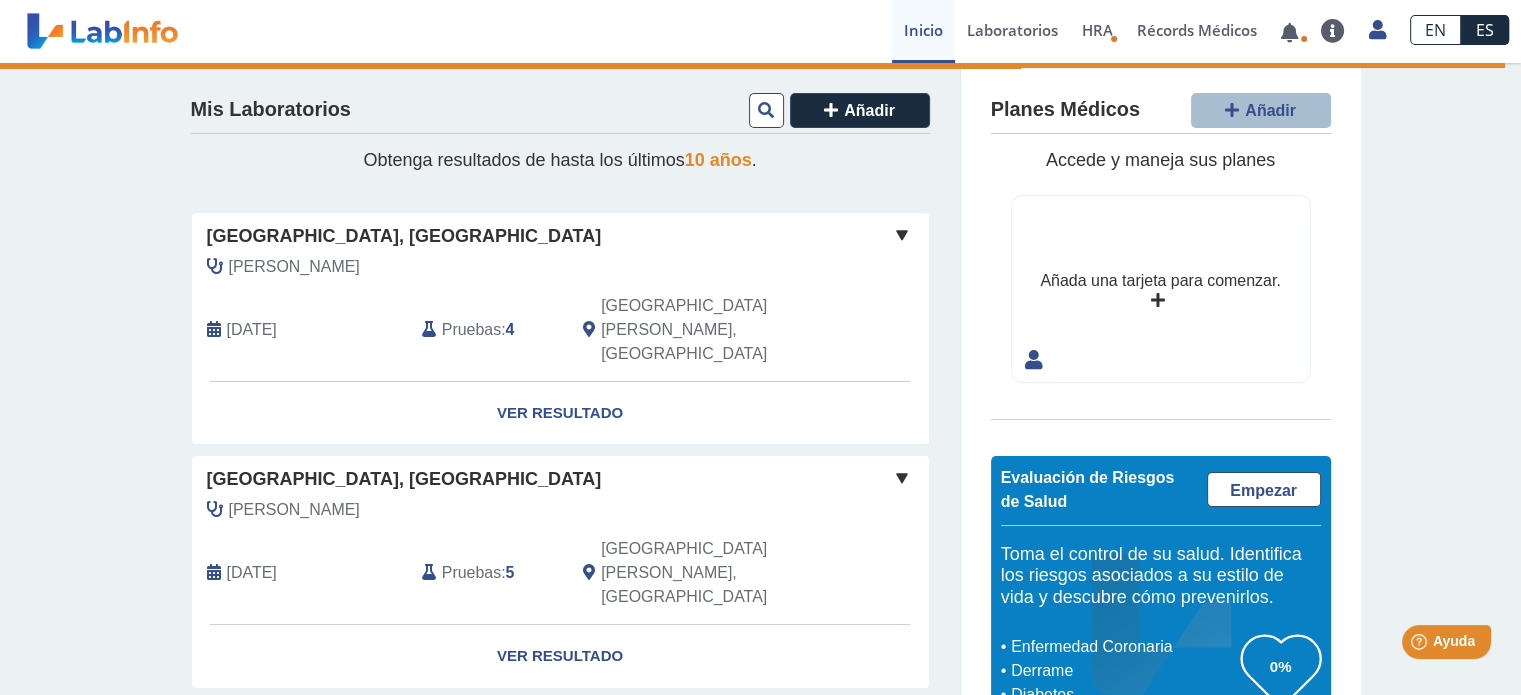click 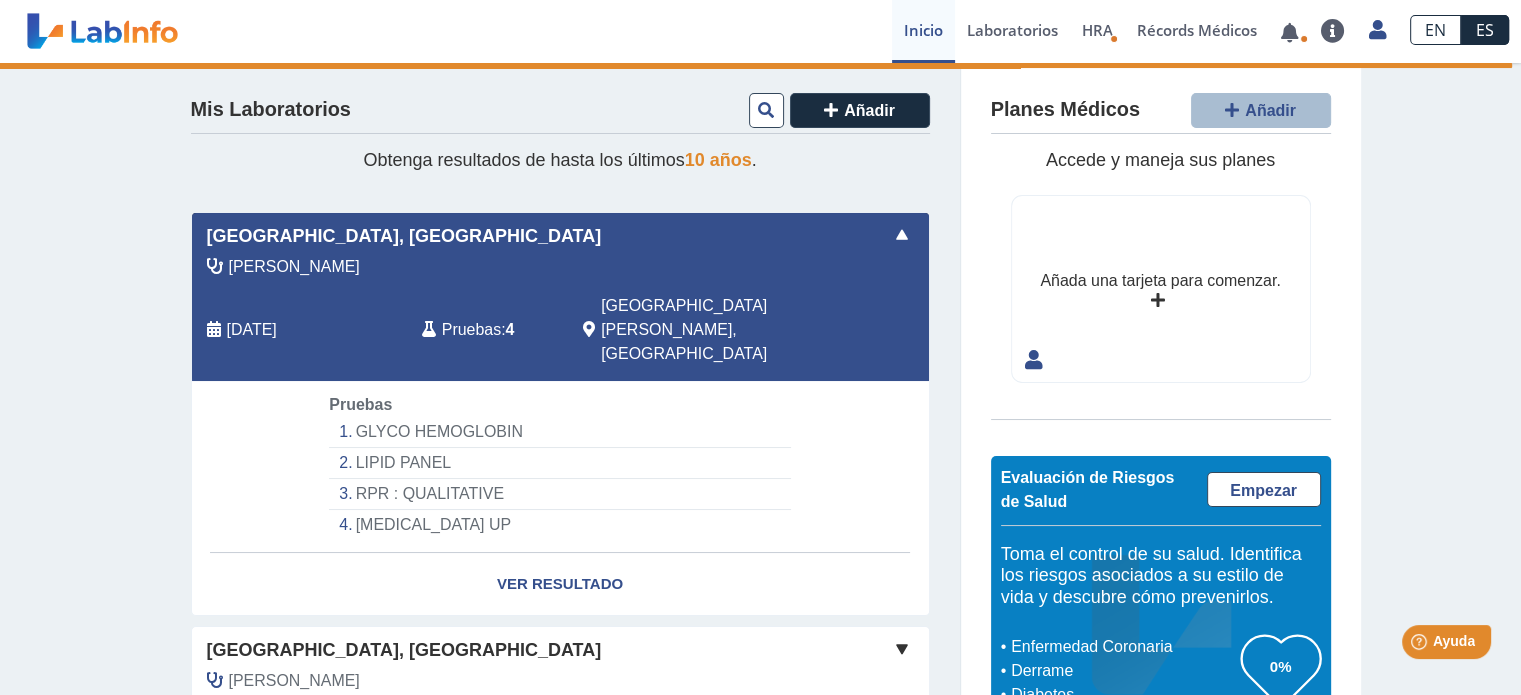 click on "RPR : QUALITATIVE" 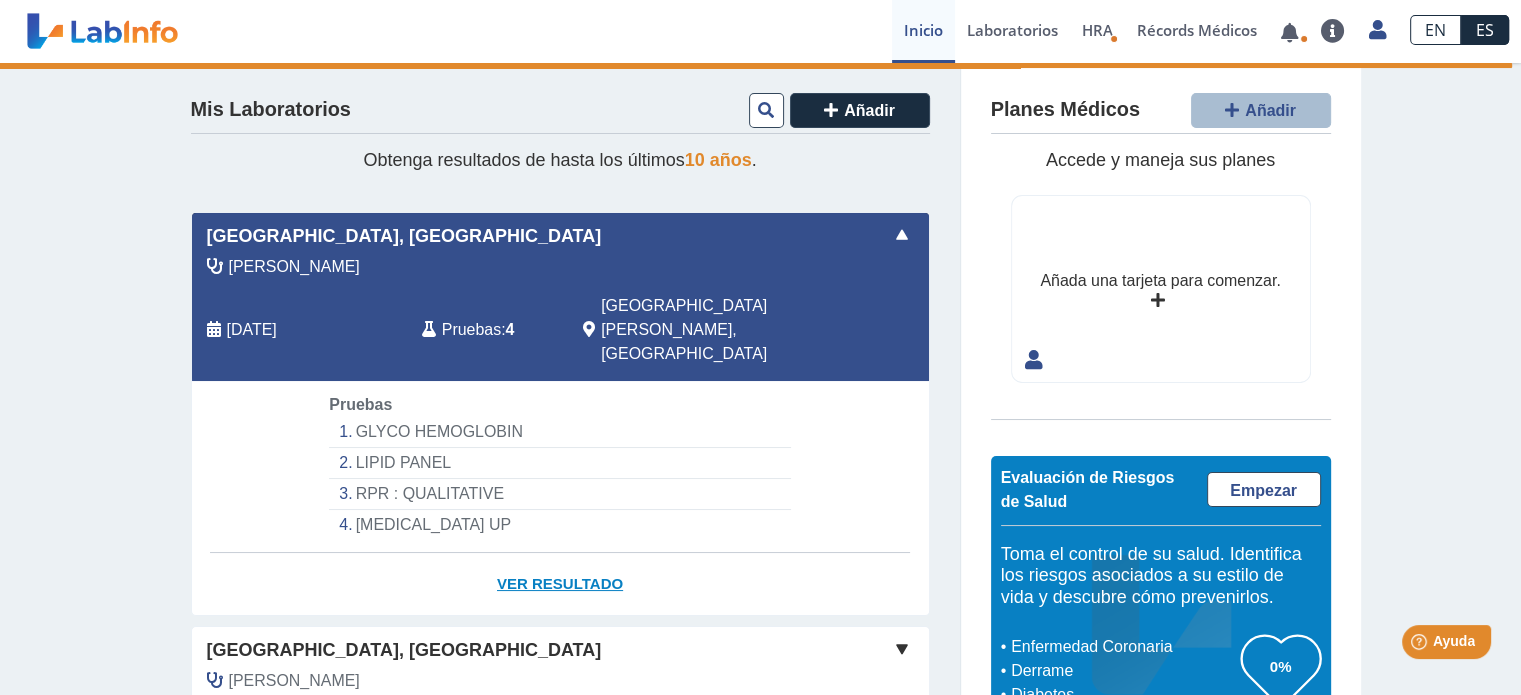 click on "Ver Resultado" 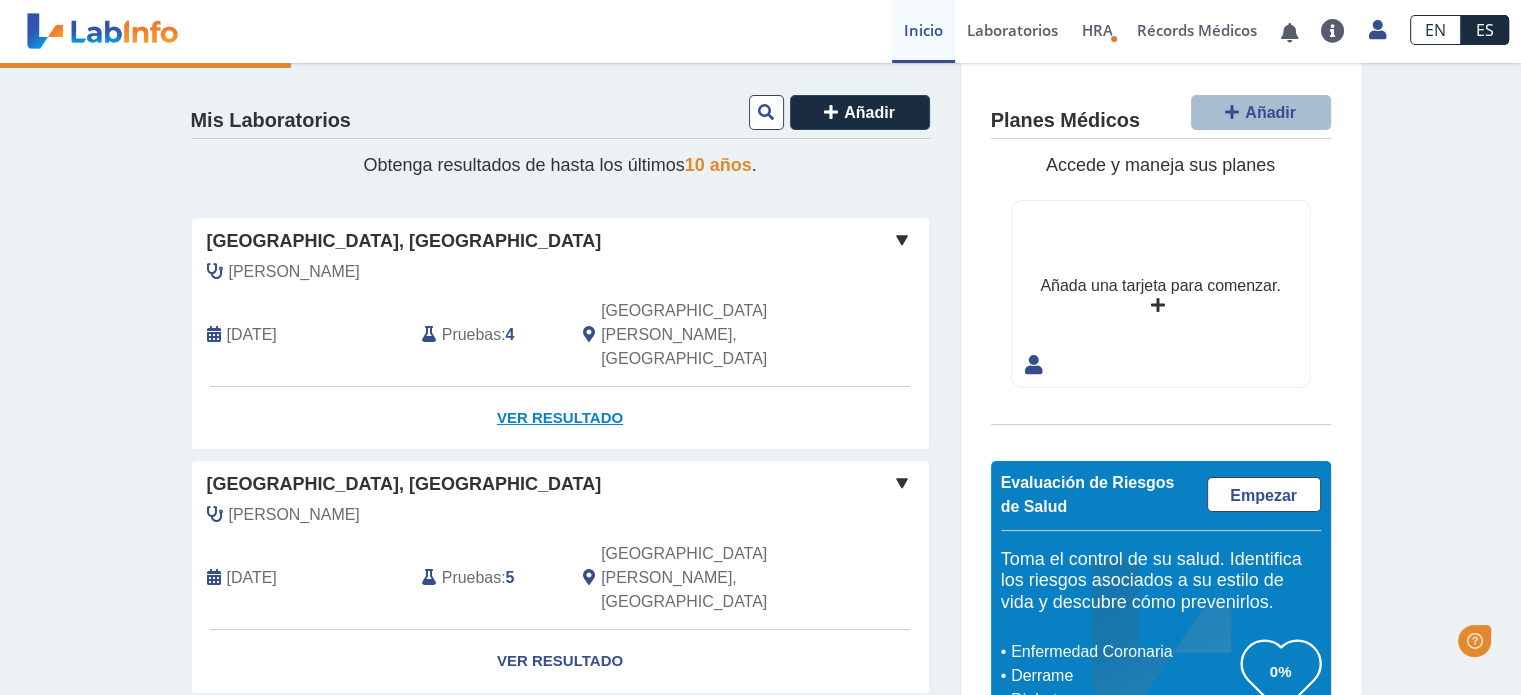 scroll, scrollTop: 0, scrollLeft: 0, axis: both 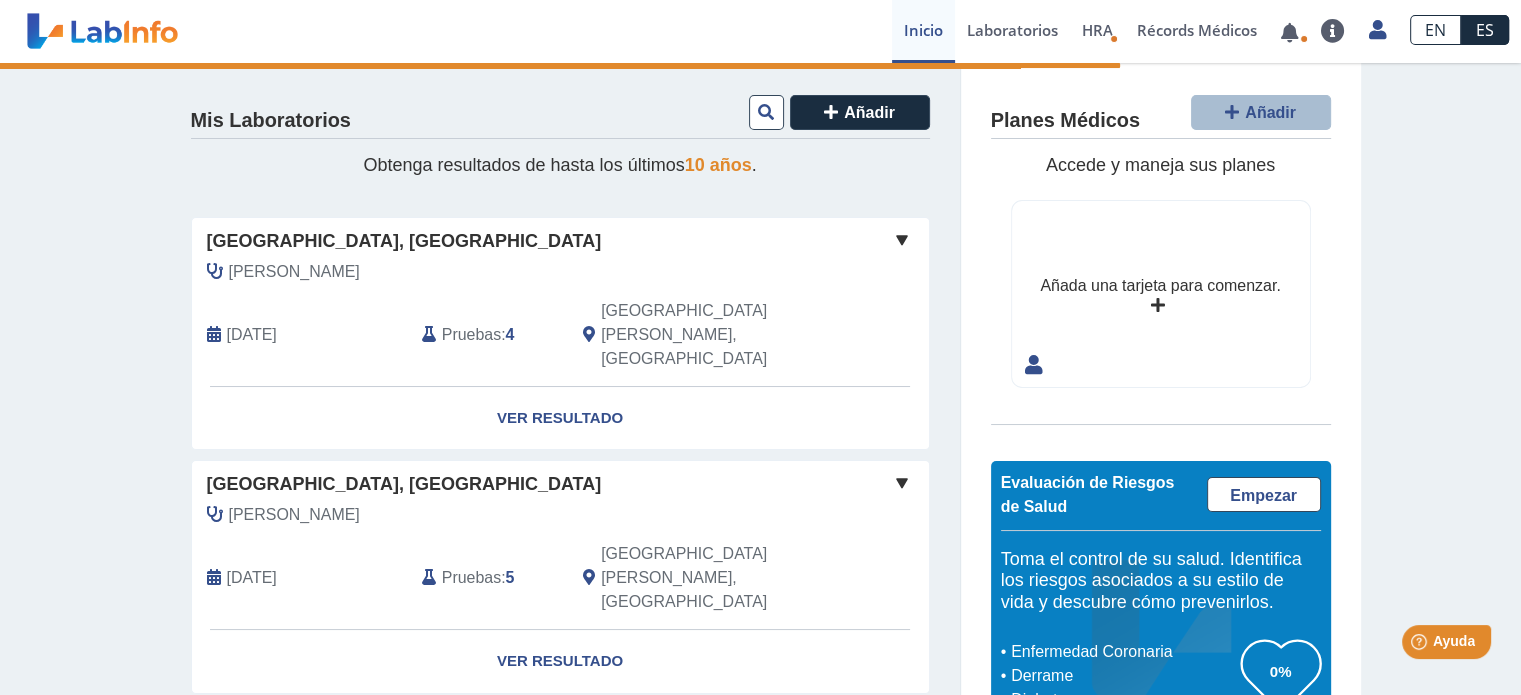 click 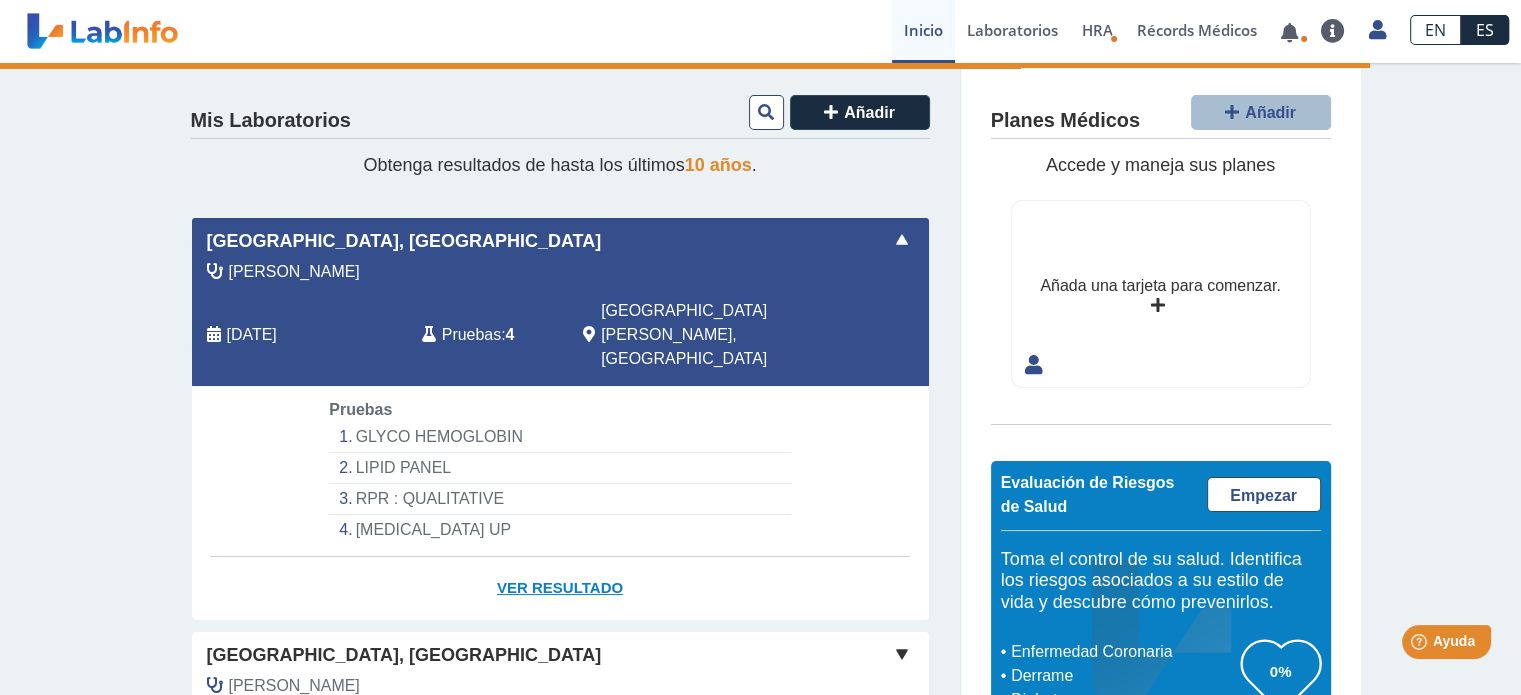 click on "Ver Resultado" 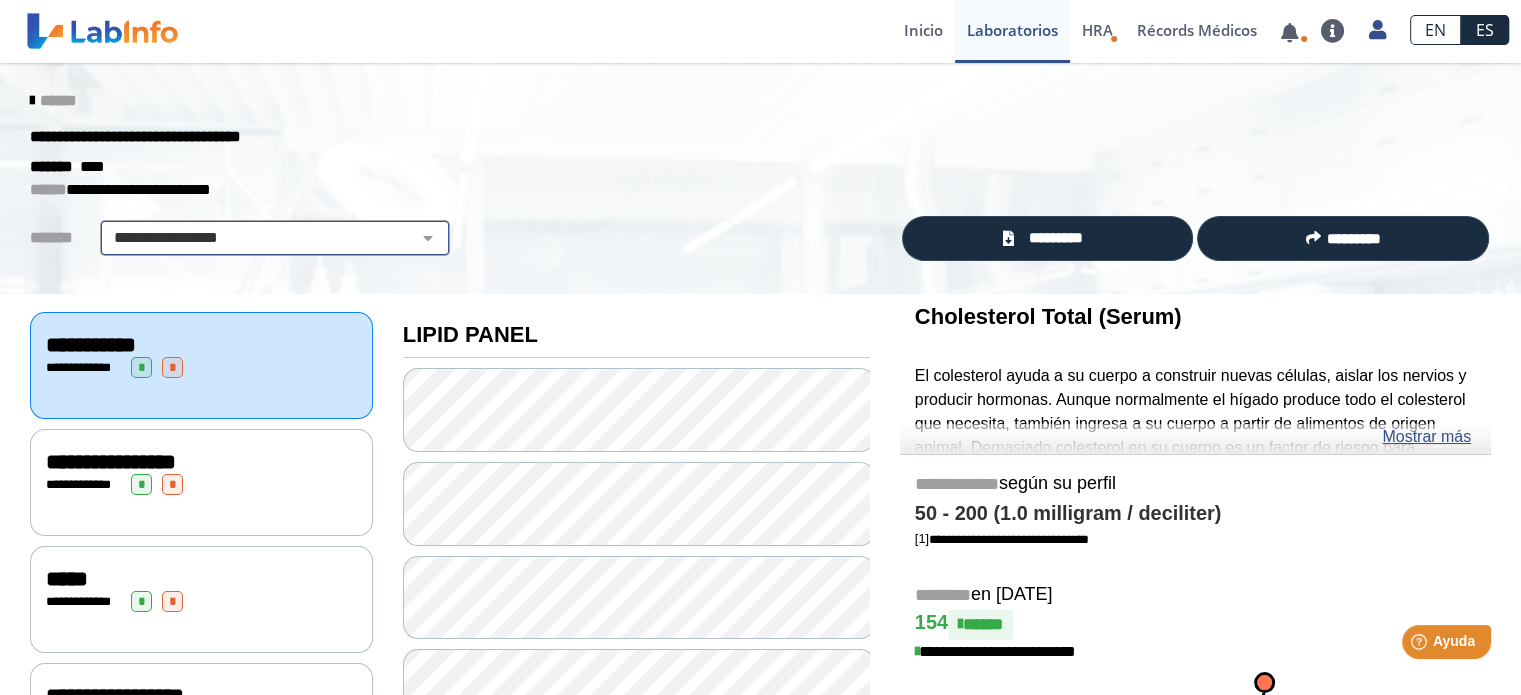 click on "**********" 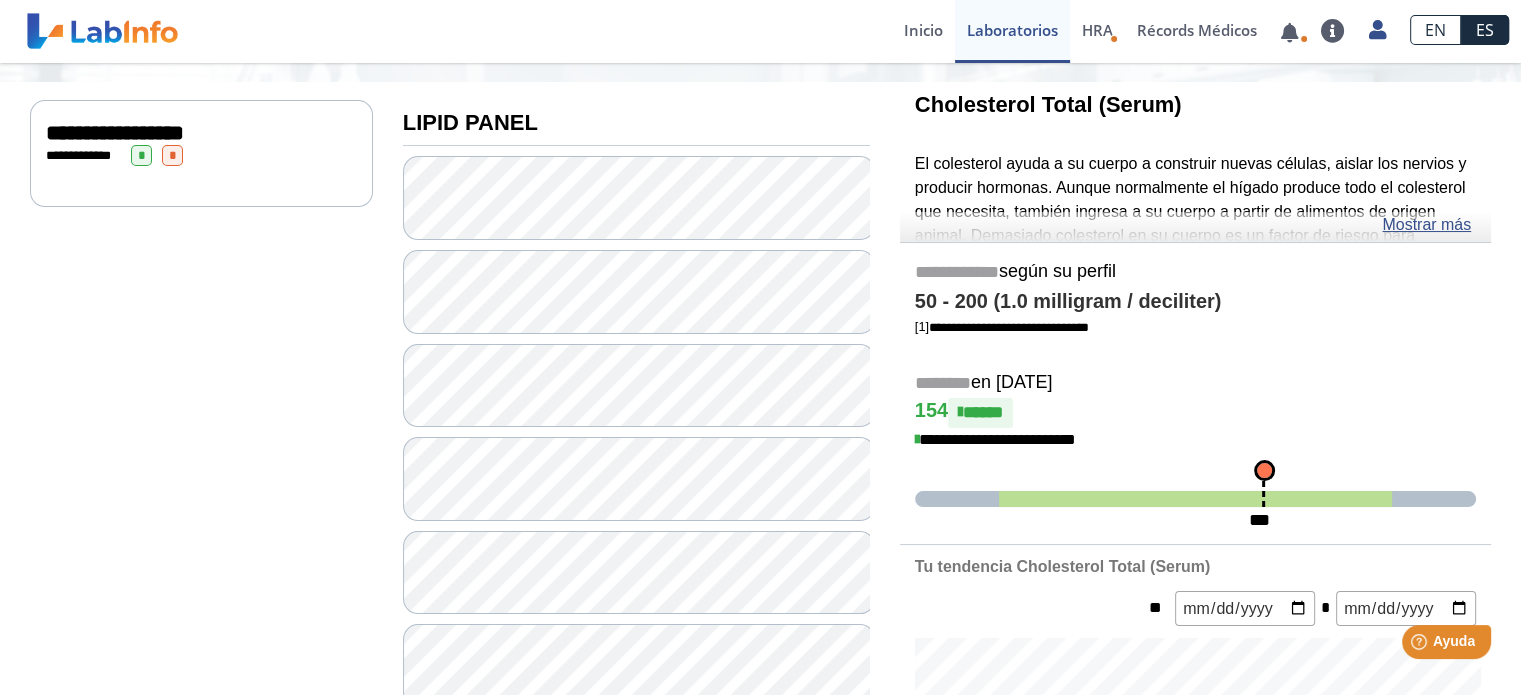 scroll, scrollTop: 0, scrollLeft: 0, axis: both 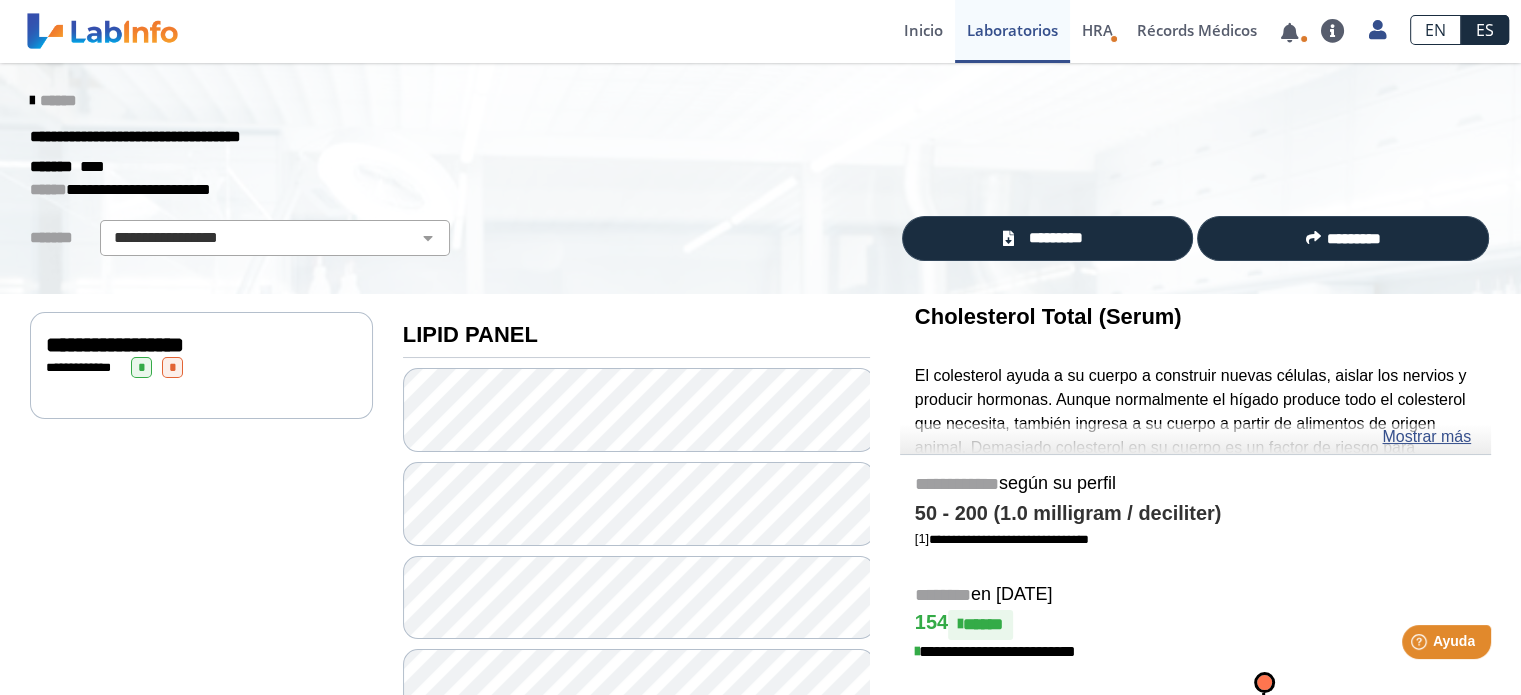 click on "*" 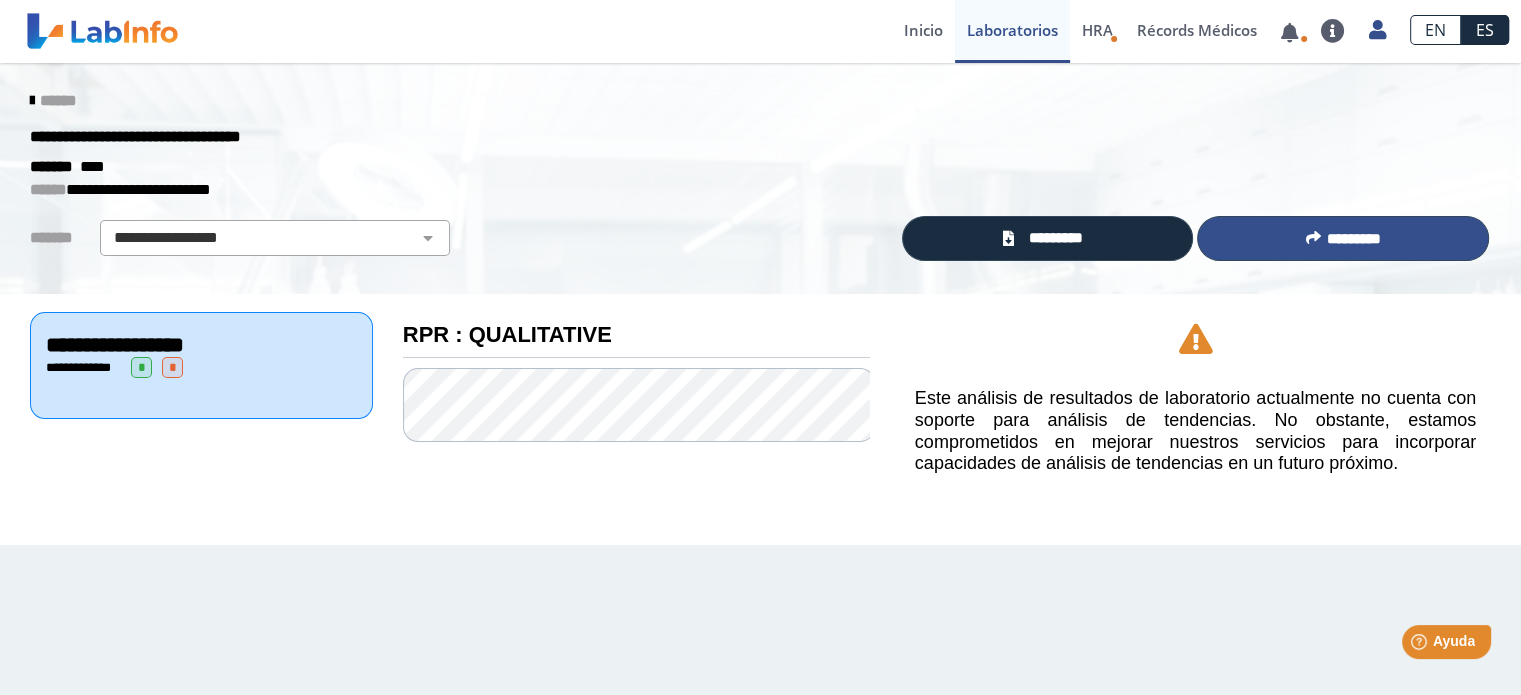 click on "*********" 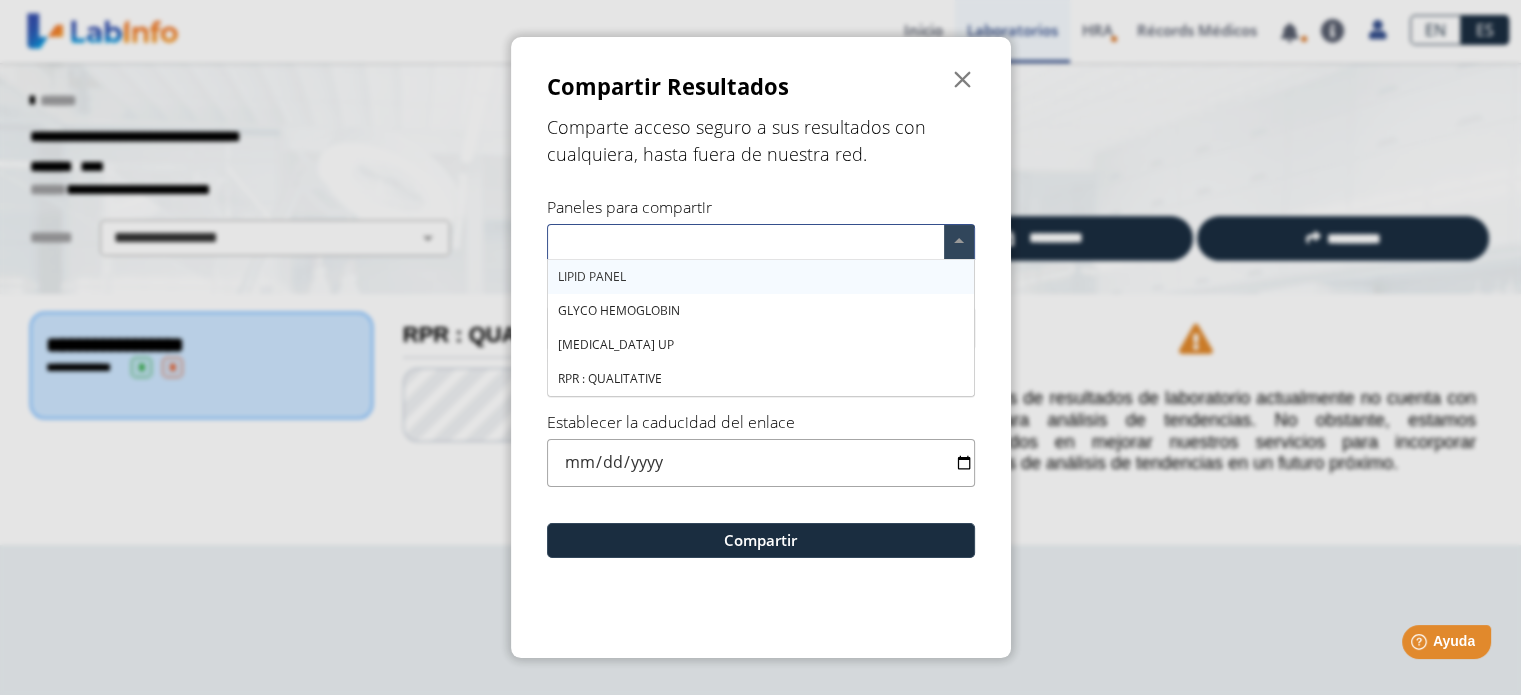 click 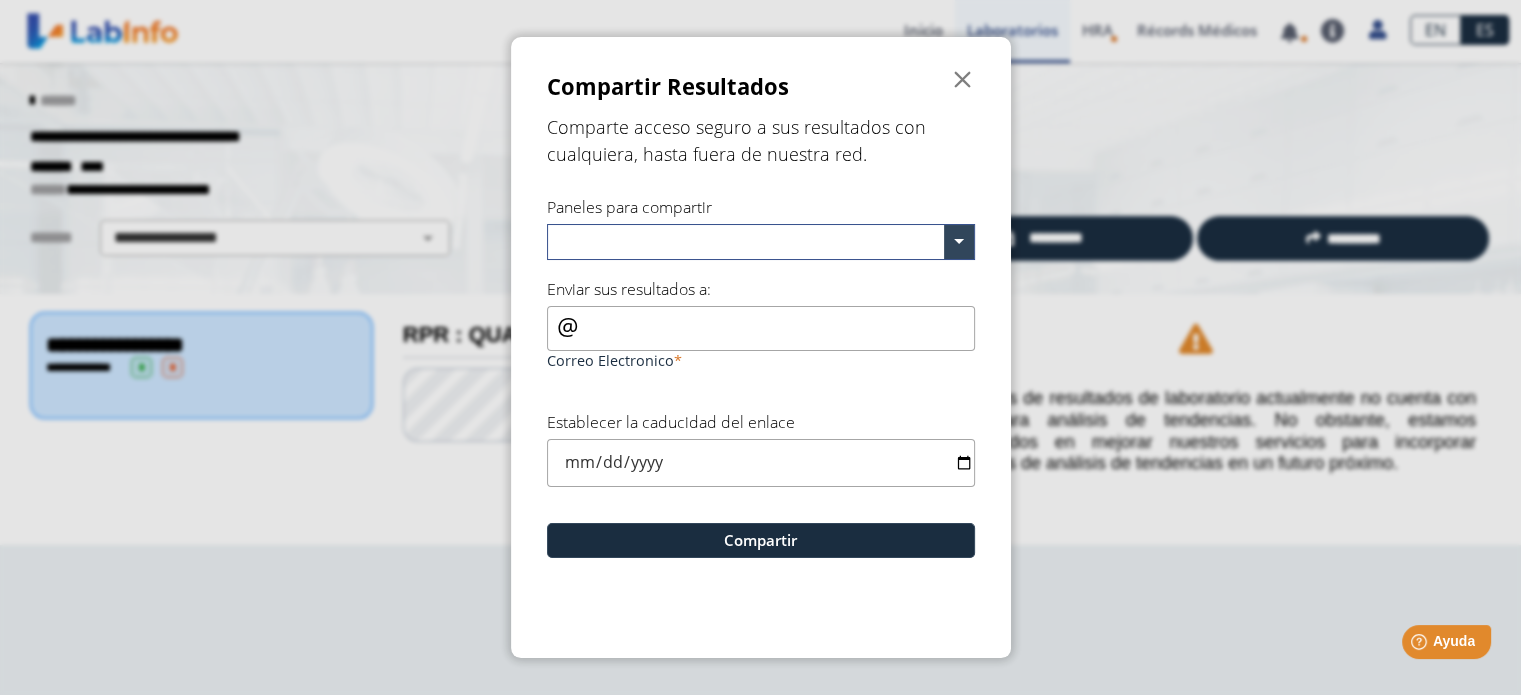 click on "Compartir Resultados  Comparte acceso seguro a sus resultados con cualquiera, hasta fuera de nuestra red. Paneles para compartir Enviar sus resultados a: Correo Electronico Establecer la caducidad del enlace Compartir" 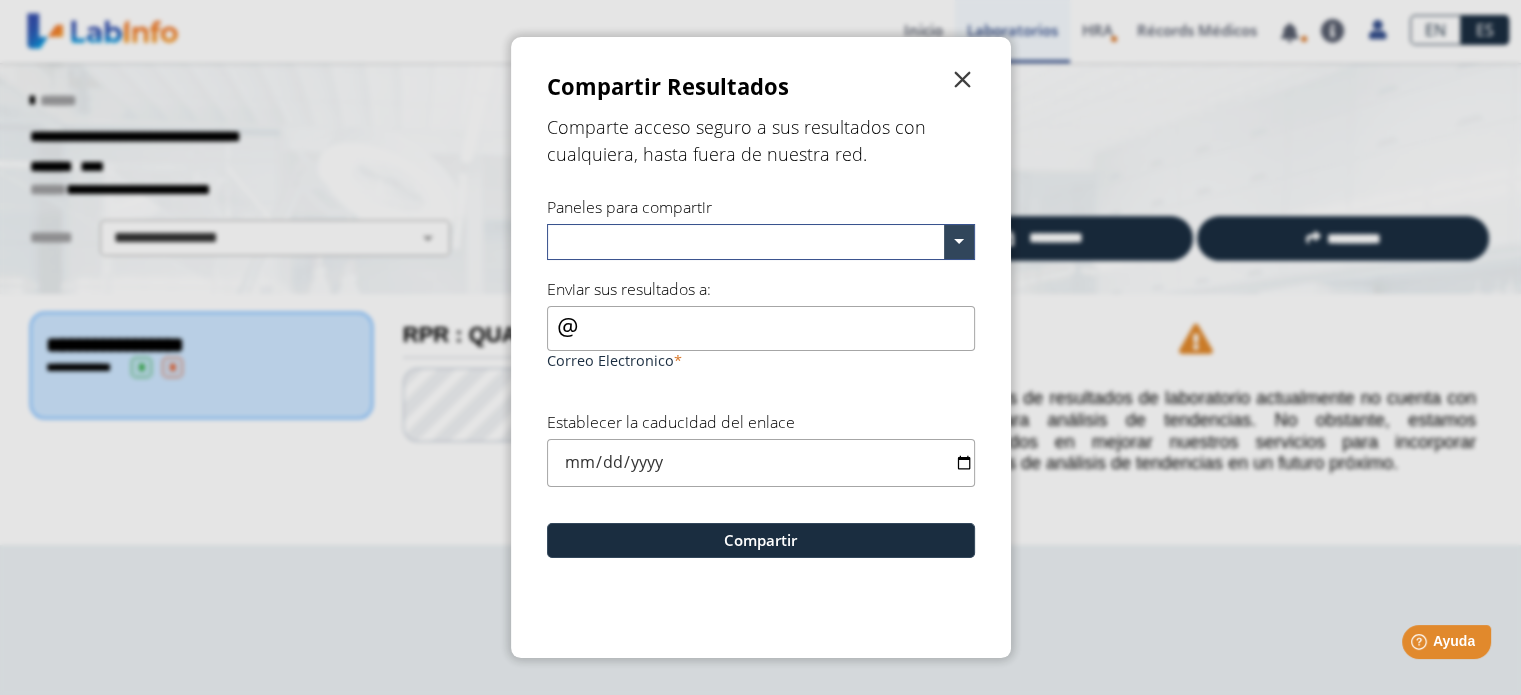 click on "" 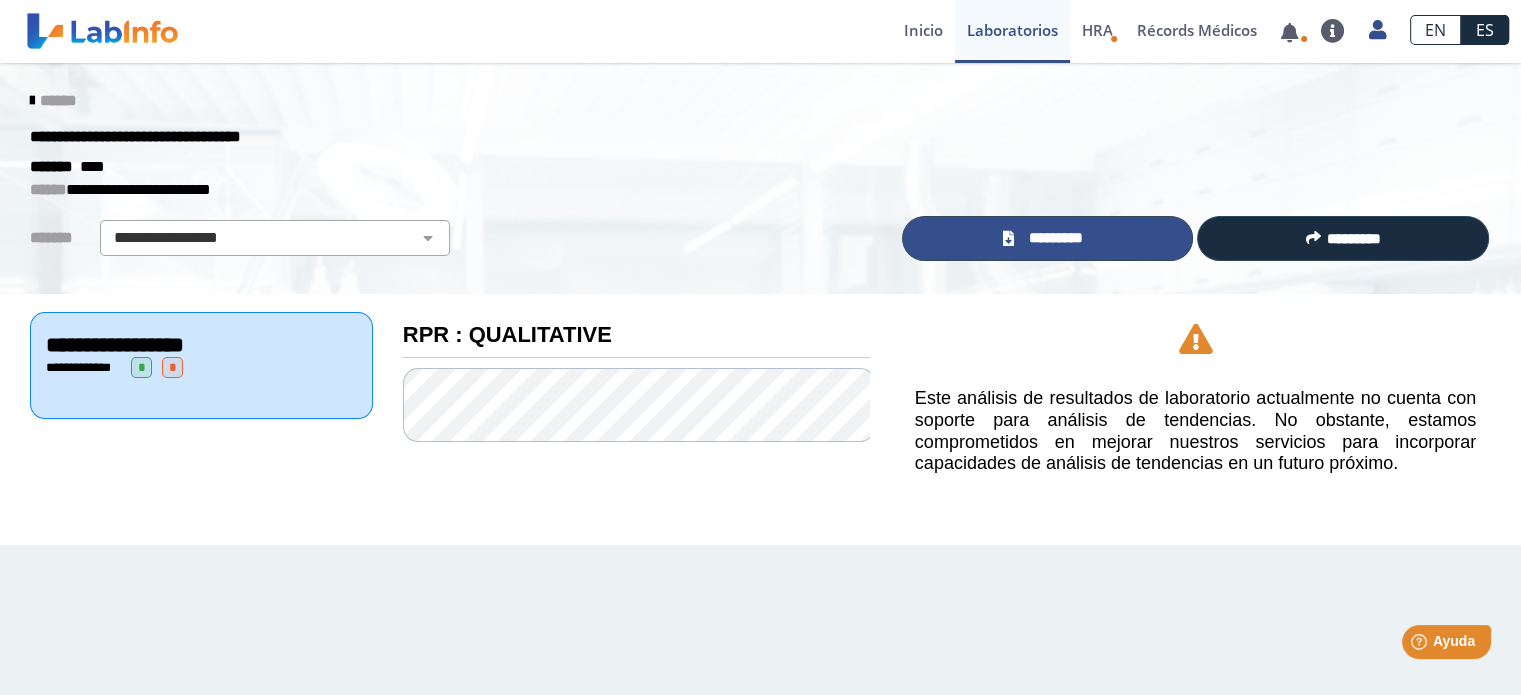 click on "*********" 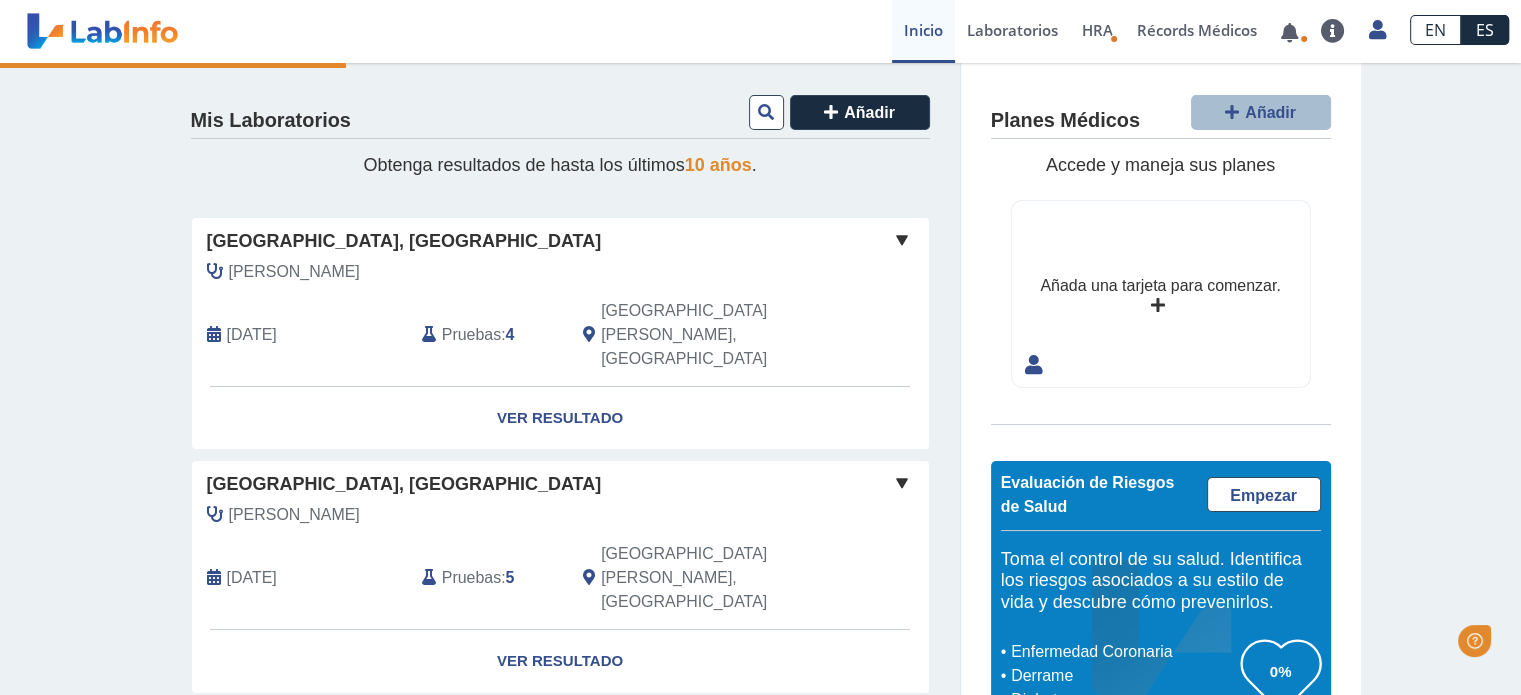 scroll, scrollTop: 0, scrollLeft: 0, axis: both 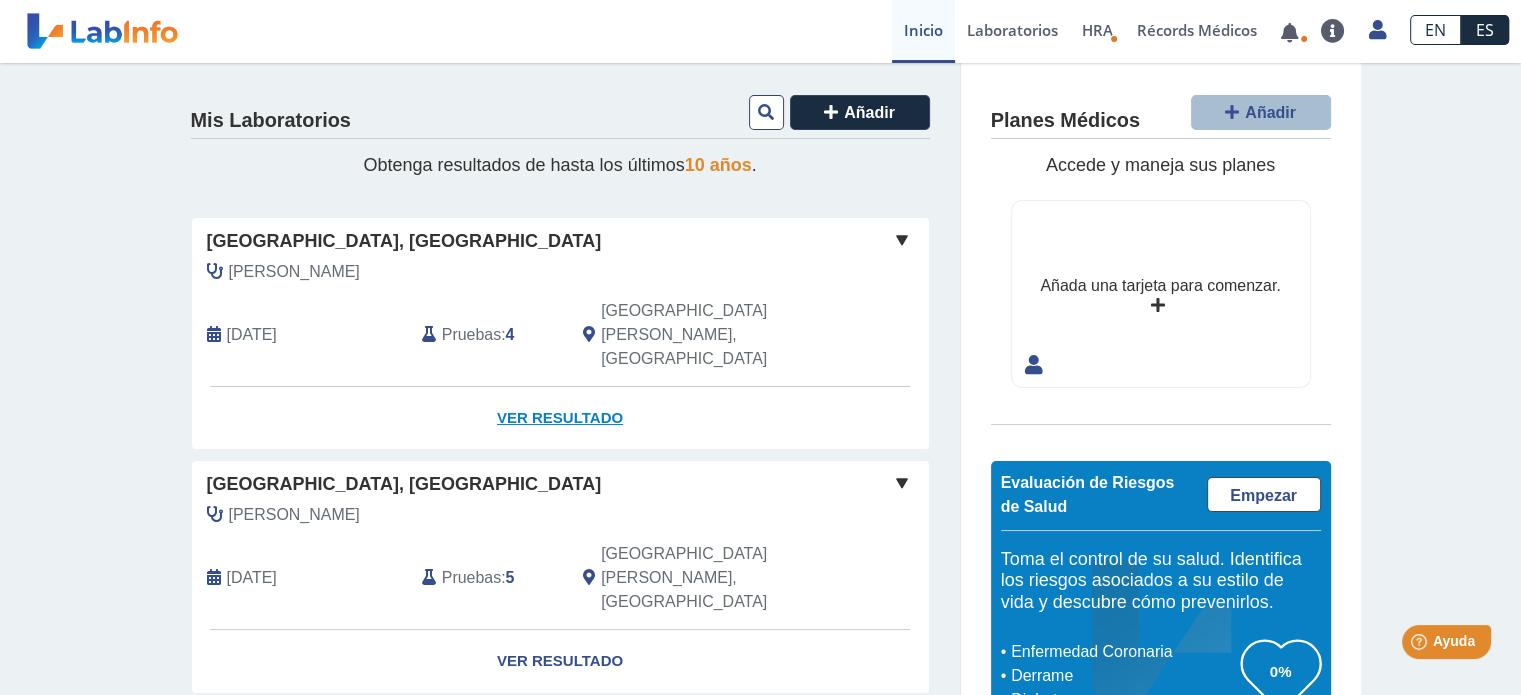 click on "Ver Resultado" 